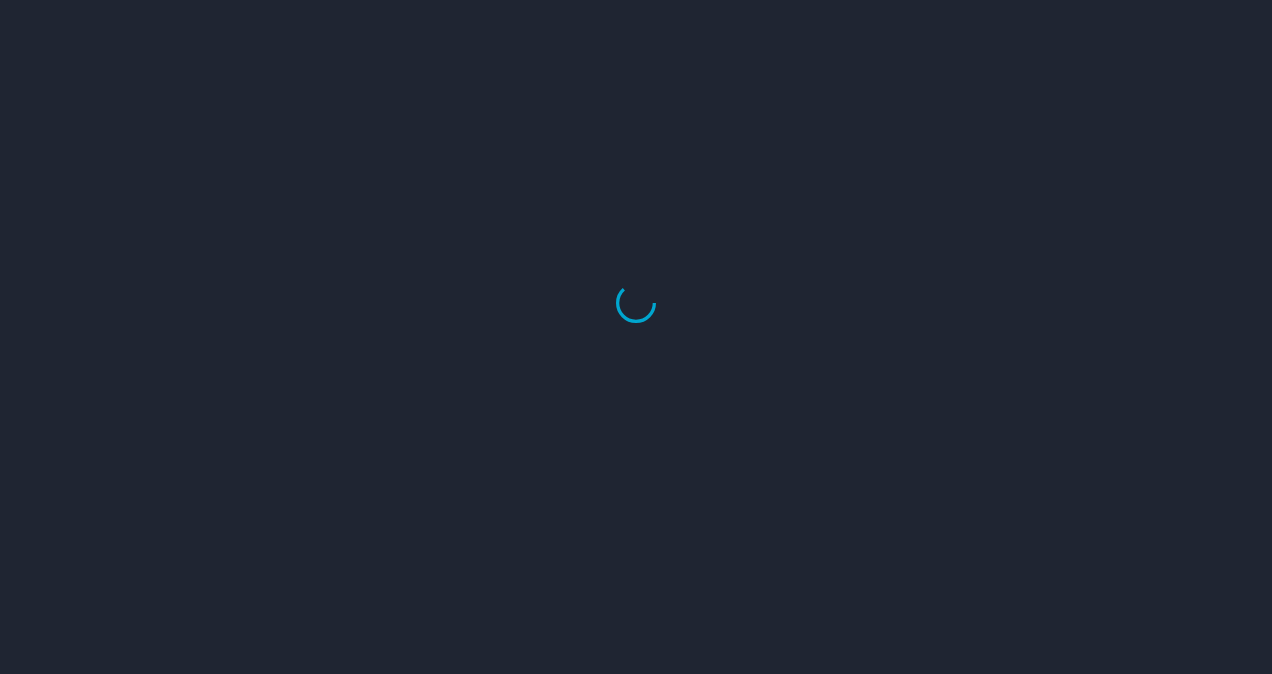 scroll, scrollTop: 0, scrollLeft: 0, axis: both 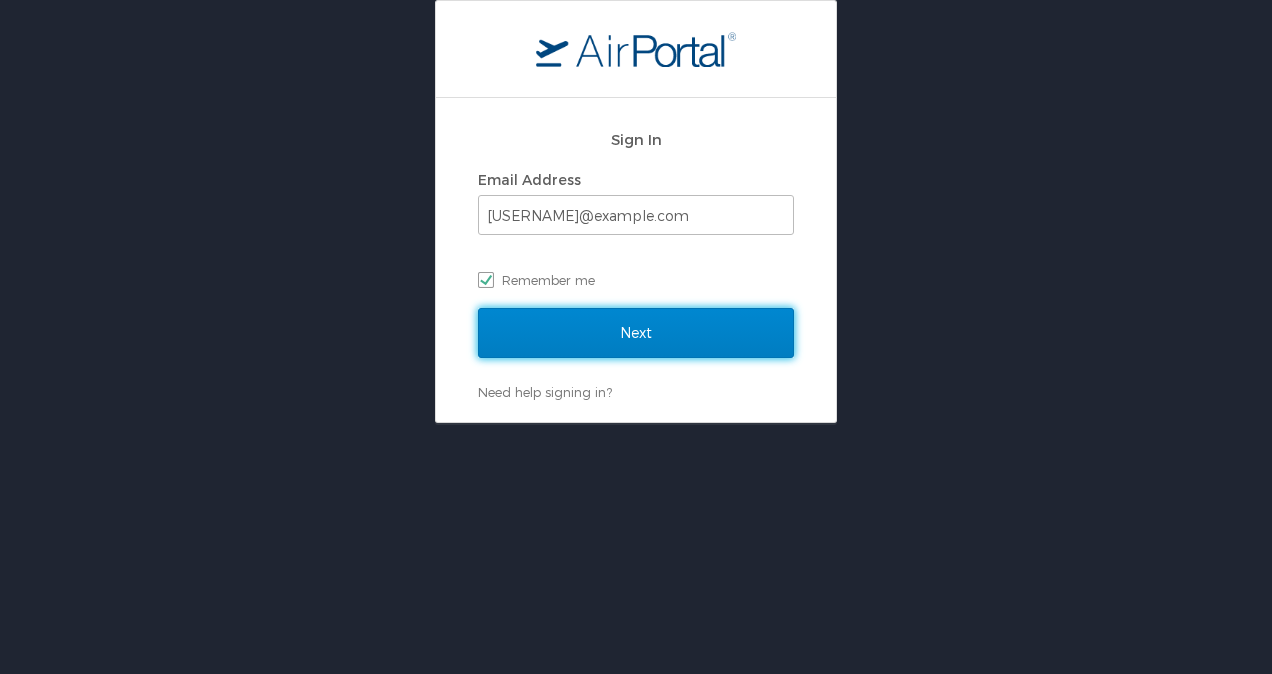 click on "Next" at bounding box center (636, 333) 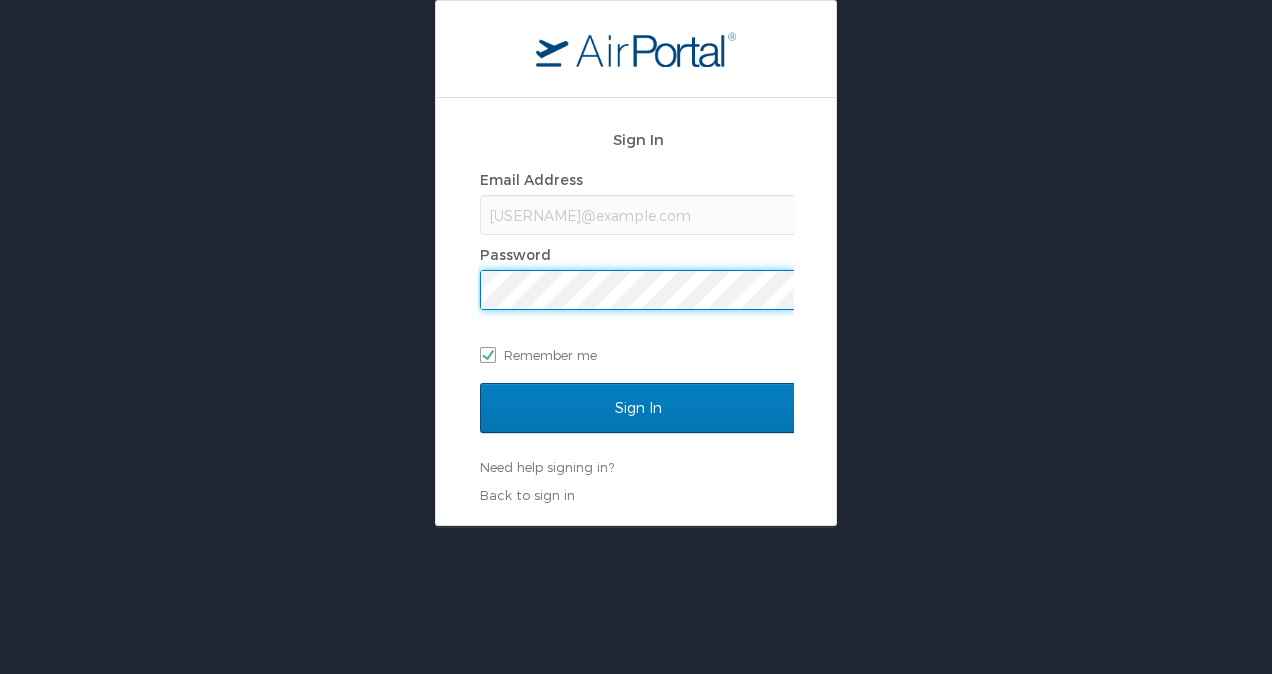 scroll, scrollTop: 0, scrollLeft: 2, axis: horizontal 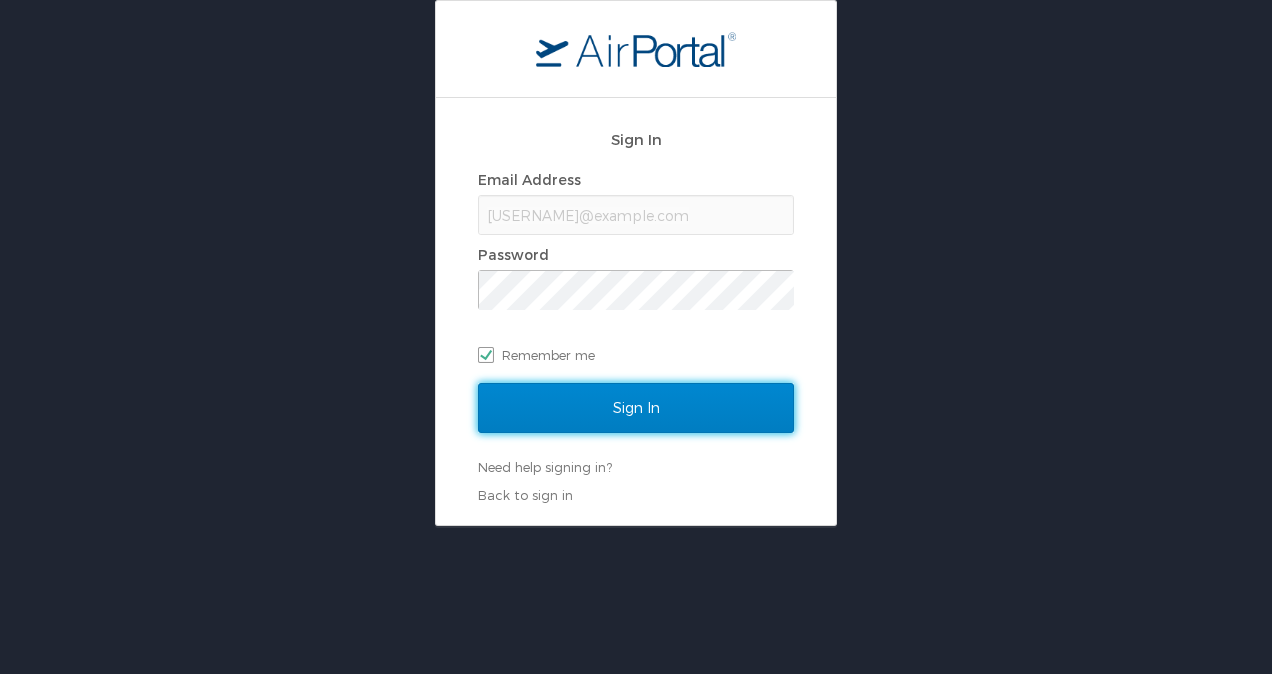 click on "Sign In" at bounding box center [636, 408] 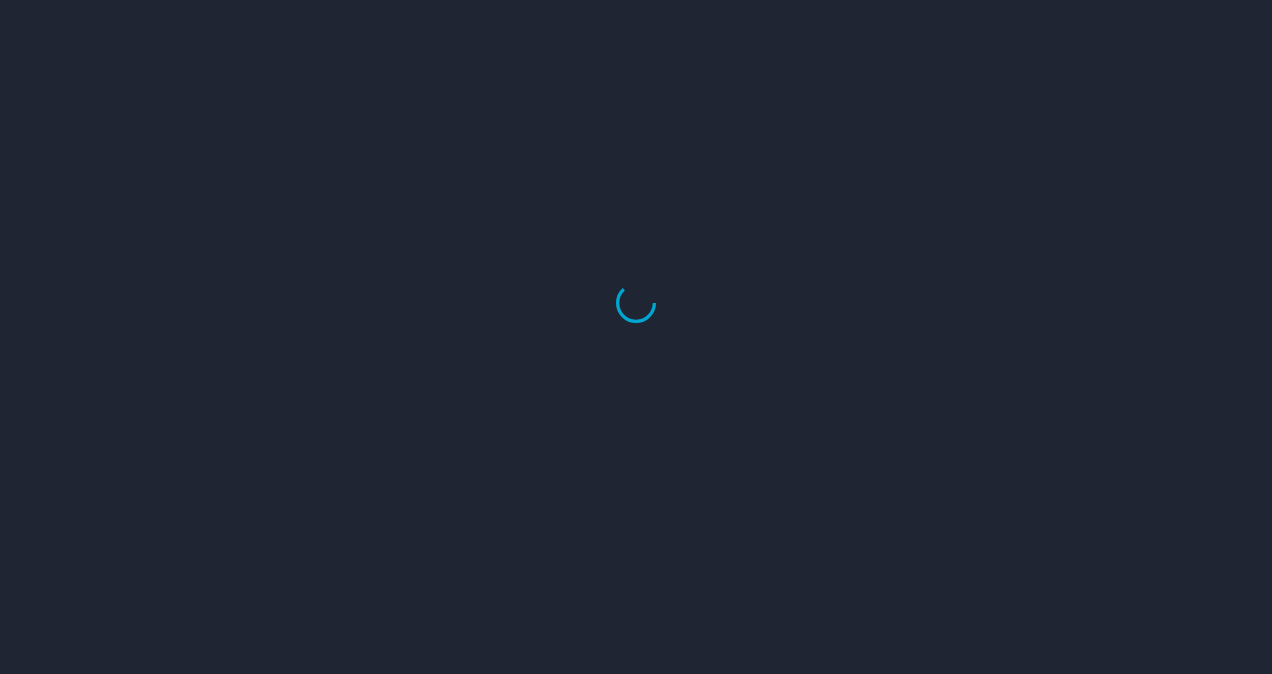 scroll, scrollTop: 0, scrollLeft: 0, axis: both 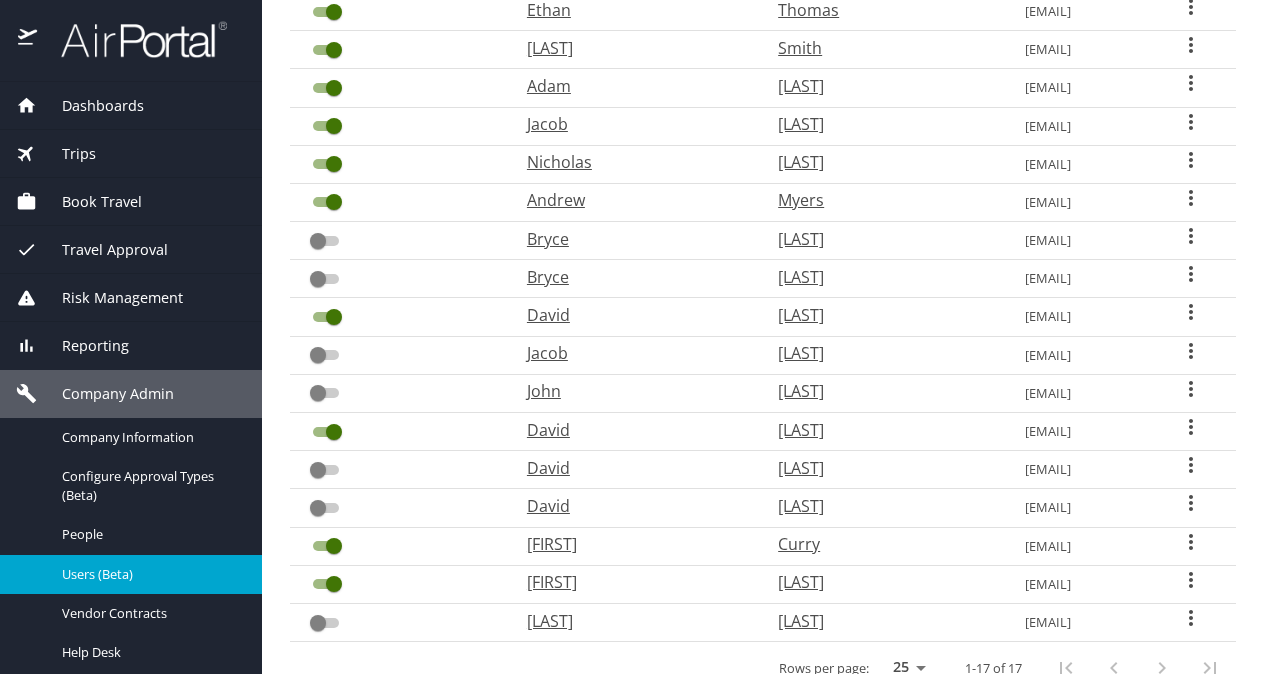 click 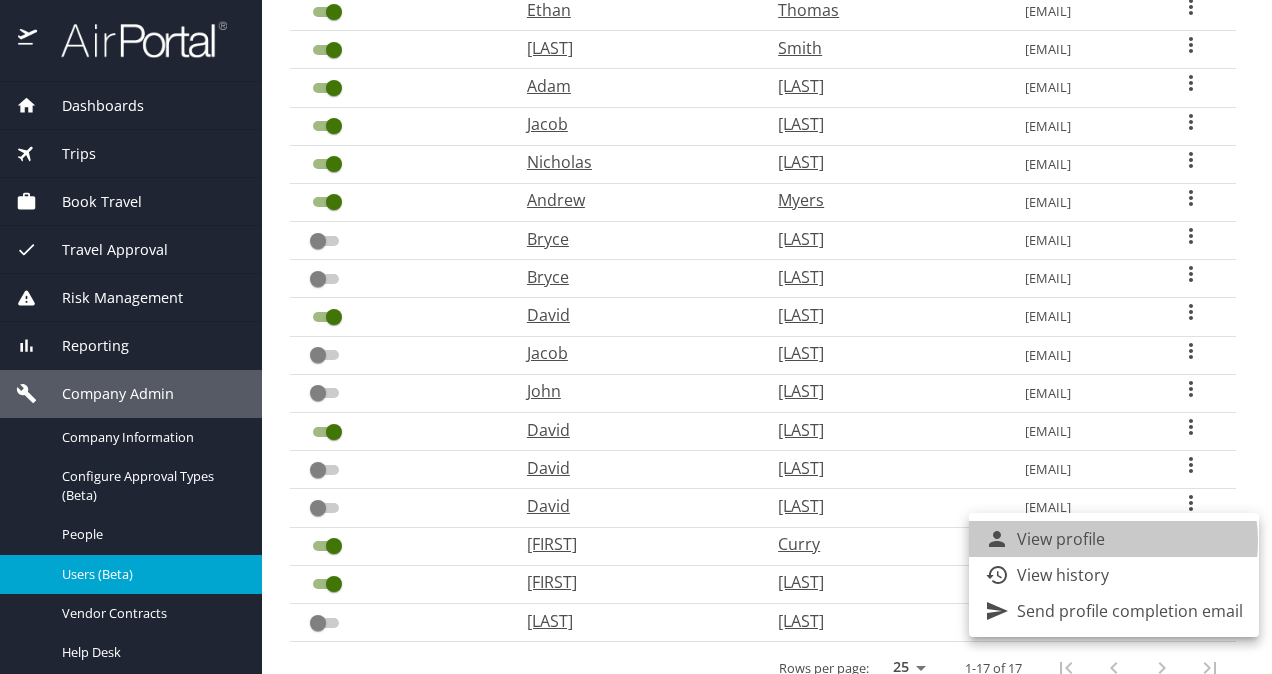 click on "View profile" at bounding box center (1061, 539) 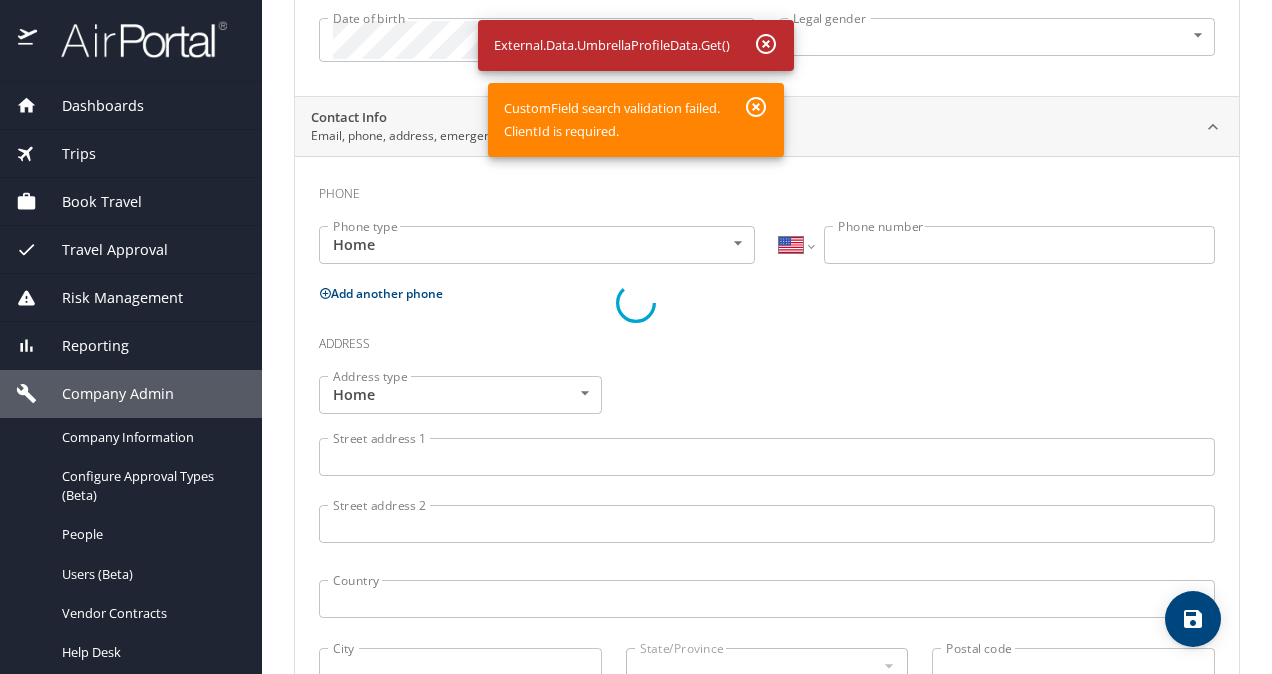click at bounding box center [636, 303] 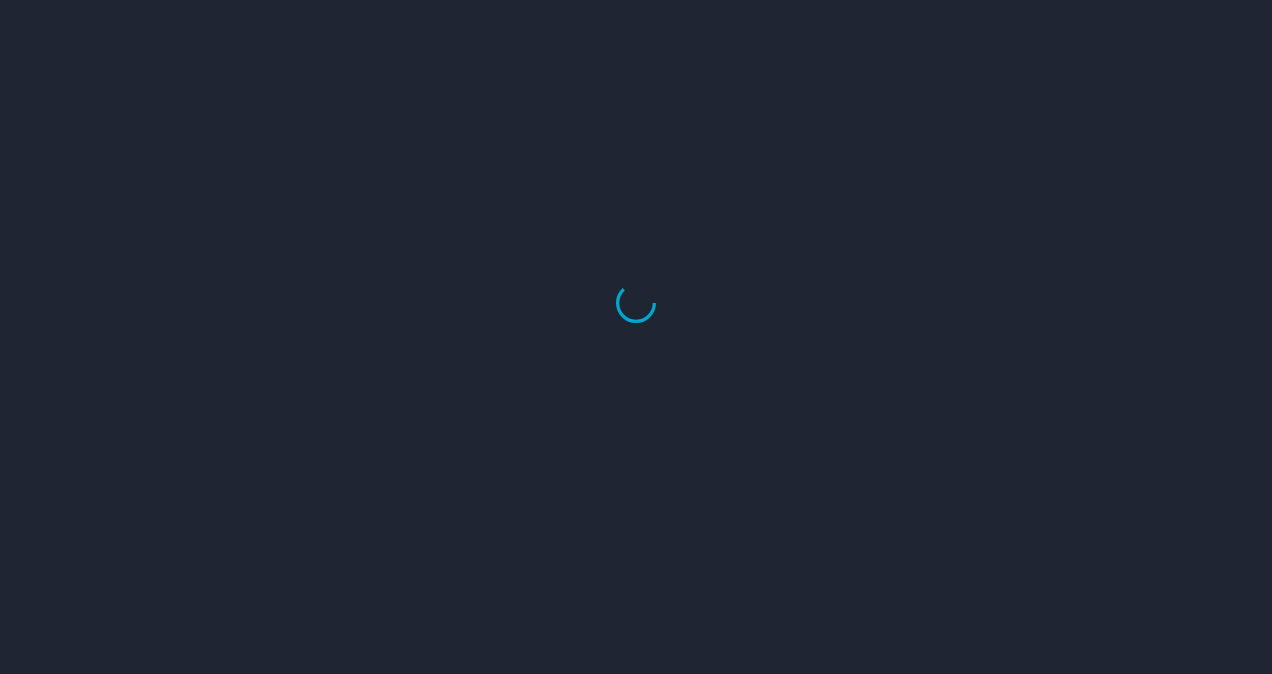 scroll, scrollTop: 0, scrollLeft: 0, axis: both 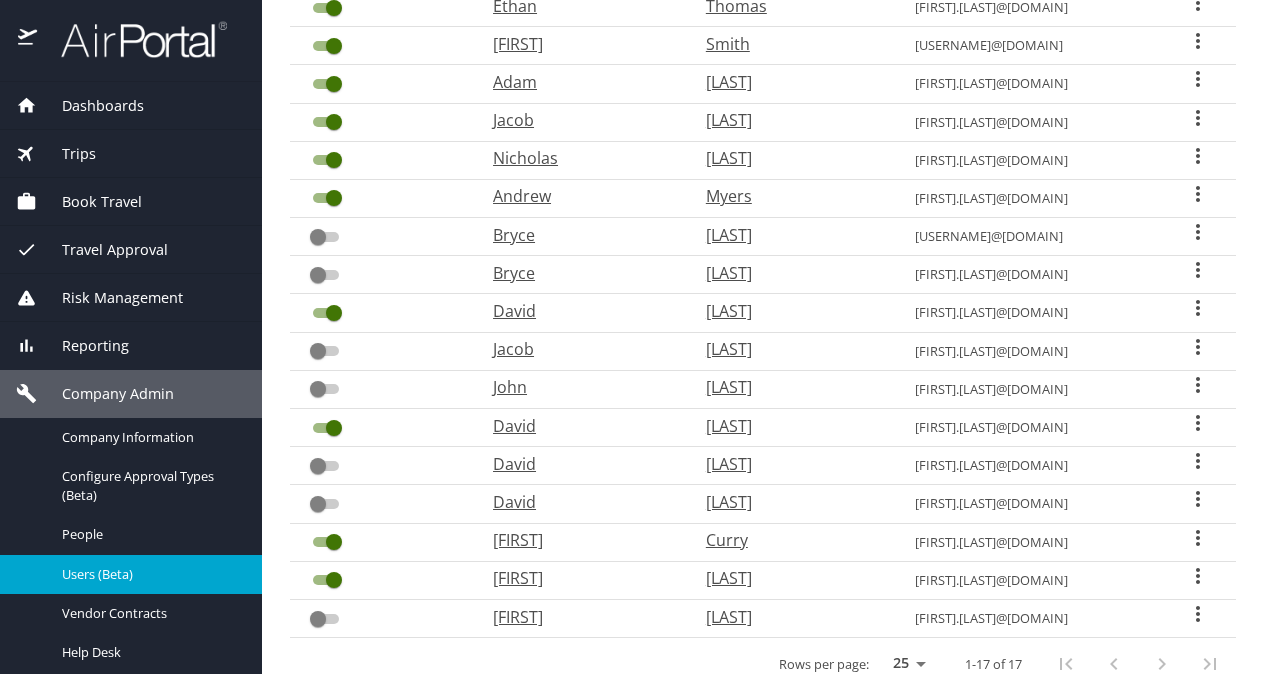 click 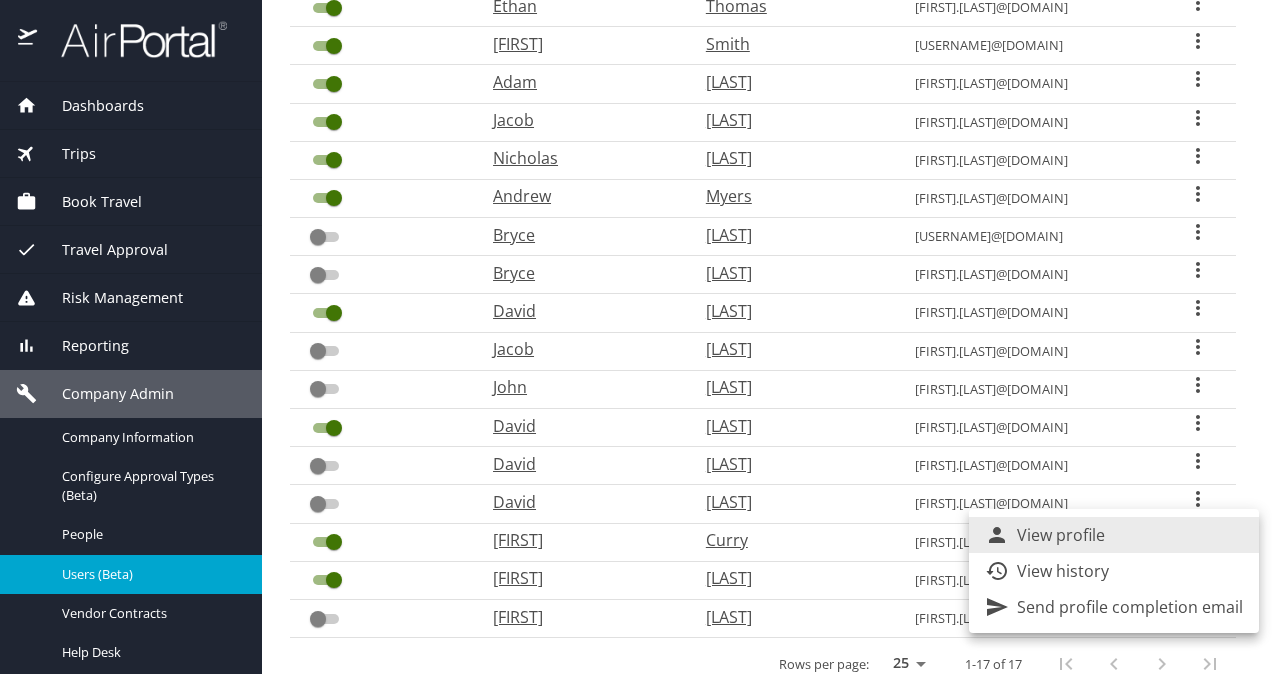 click on "Send profile completion email" at bounding box center [1130, 607] 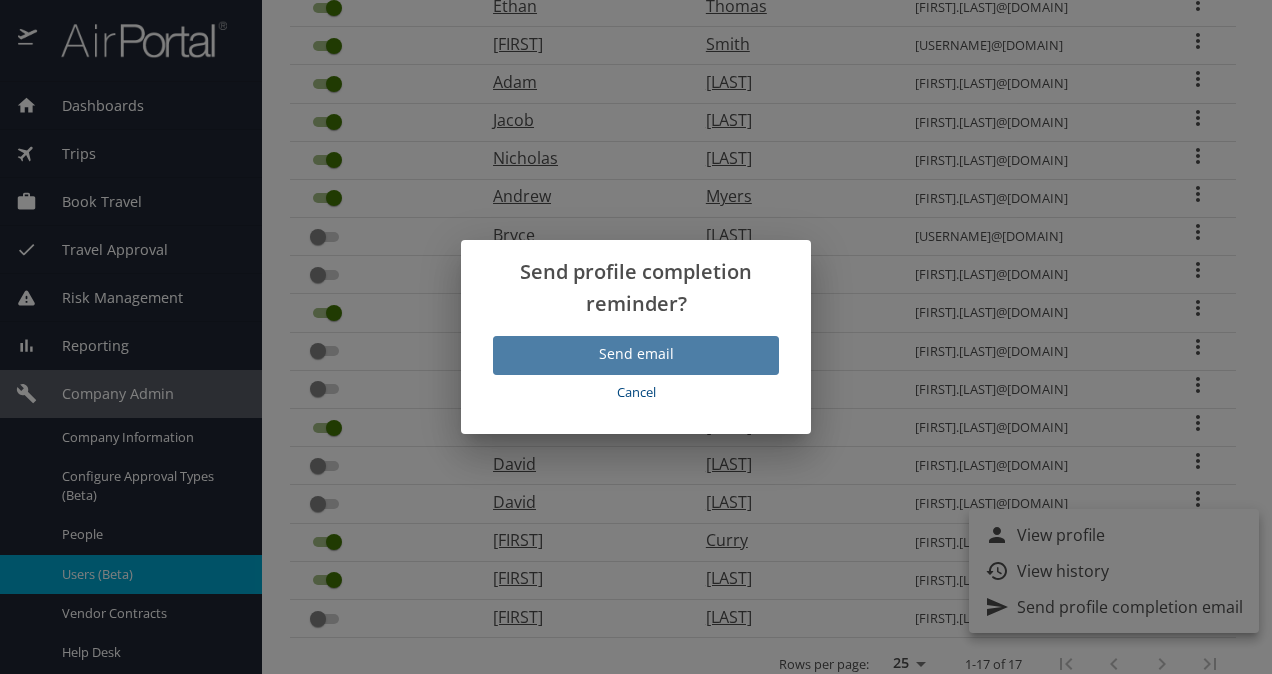 click on "Send email" at bounding box center [636, 354] 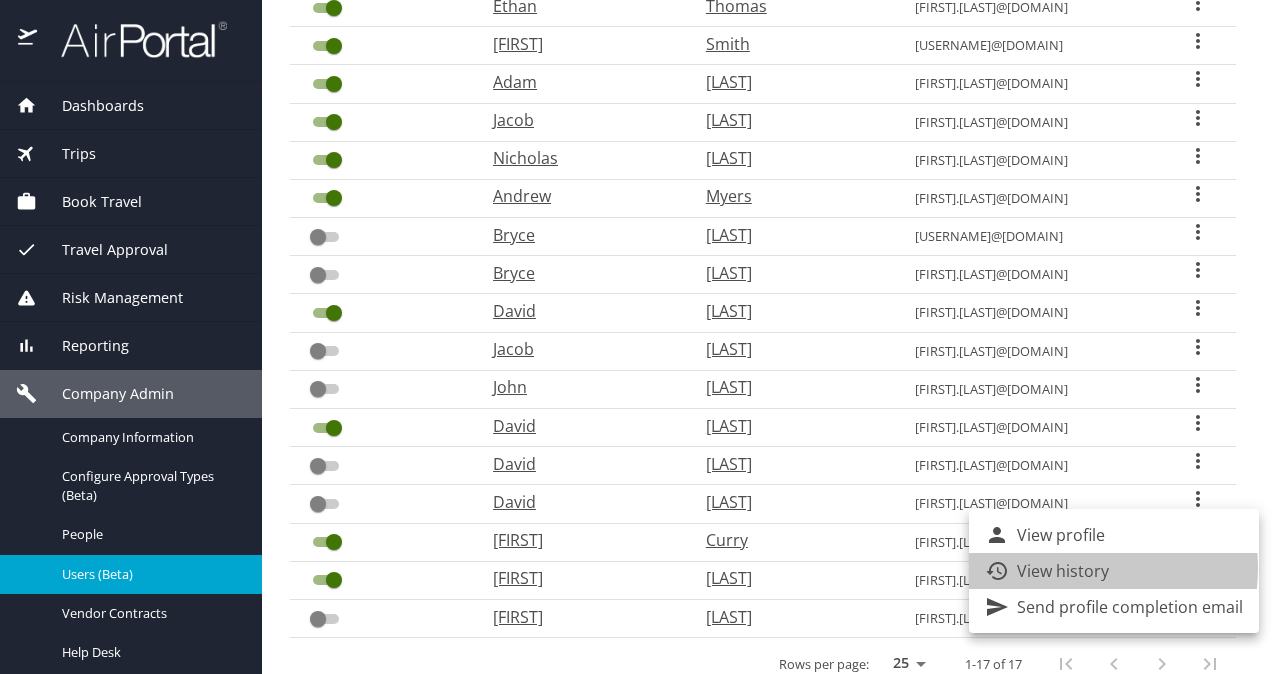 click on "View history" at bounding box center [1063, 571] 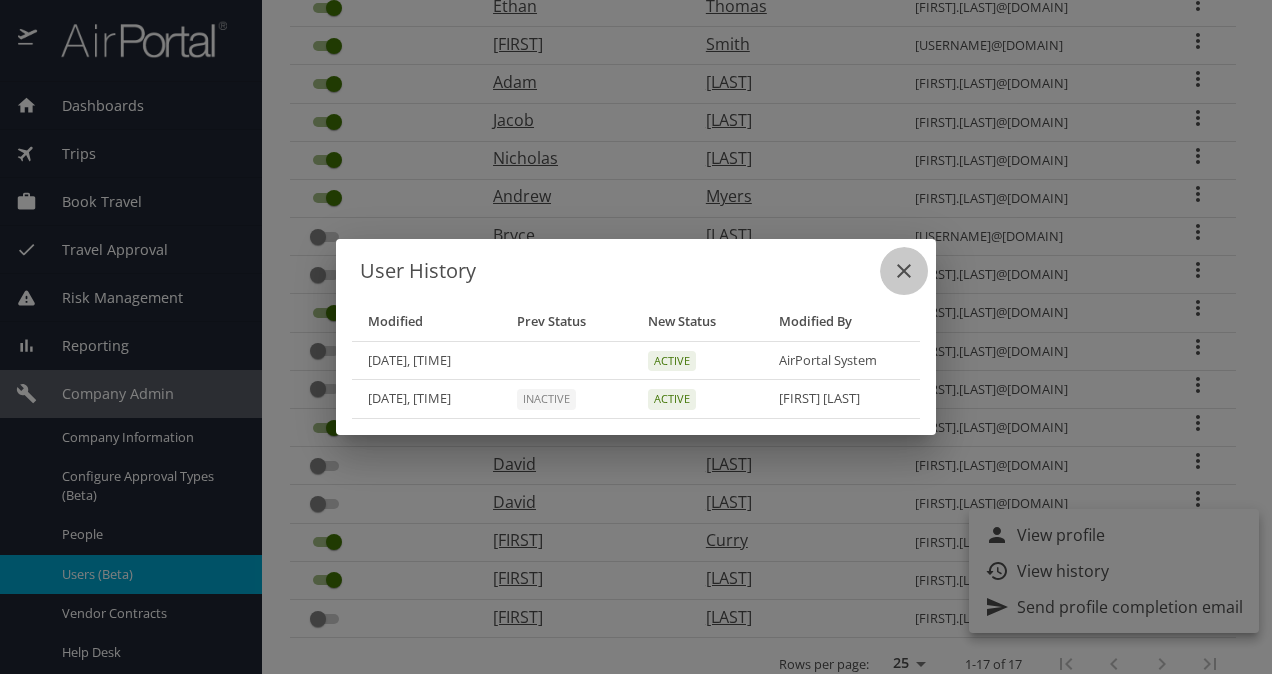 click at bounding box center (904, 271) 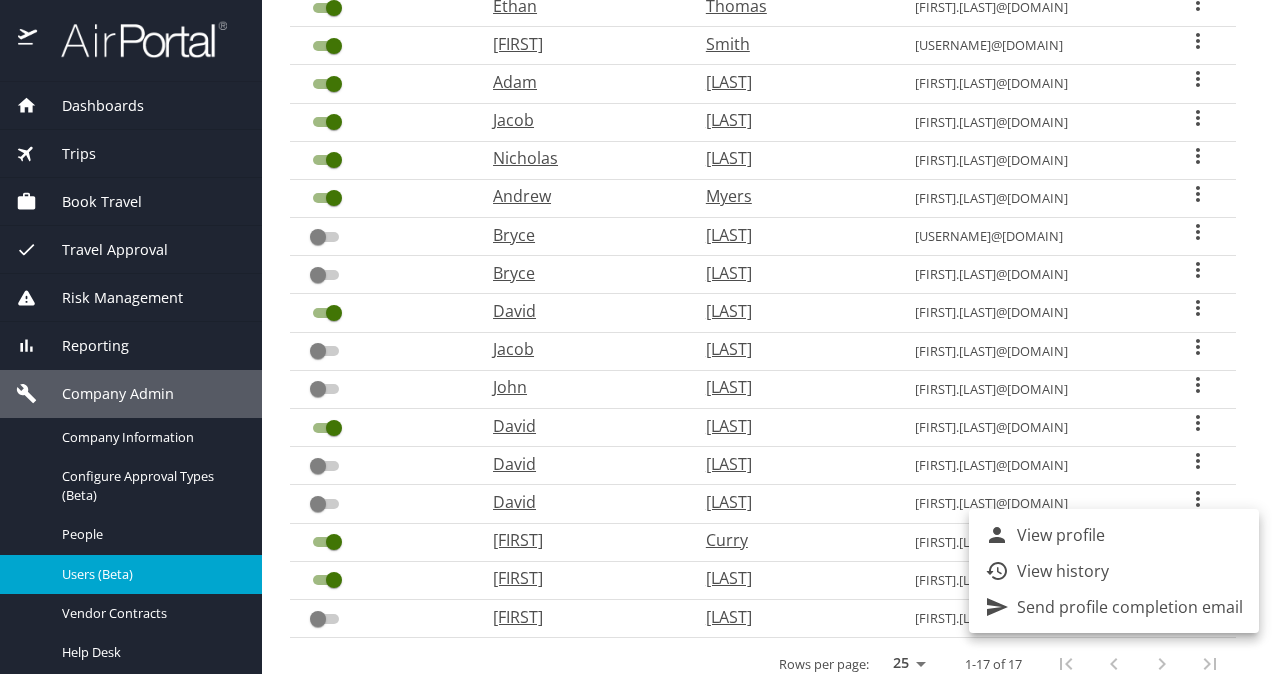 click at bounding box center [636, 337] 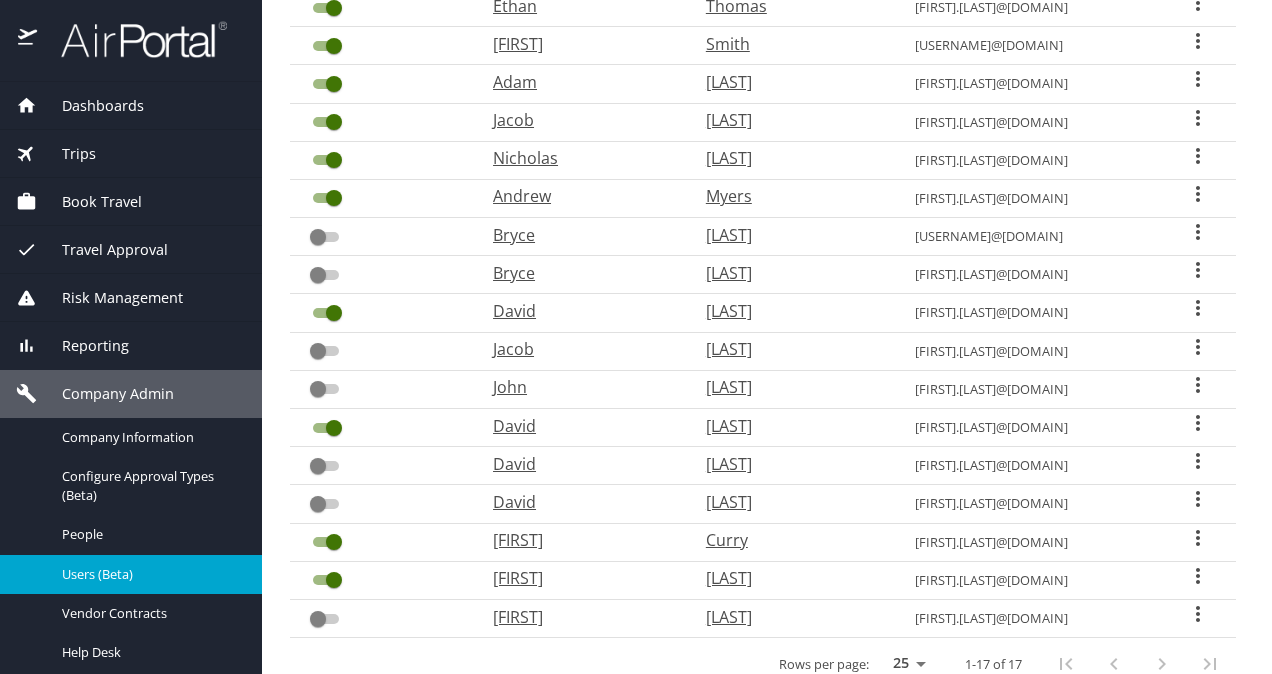 click on "Book Travel" at bounding box center [89, 202] 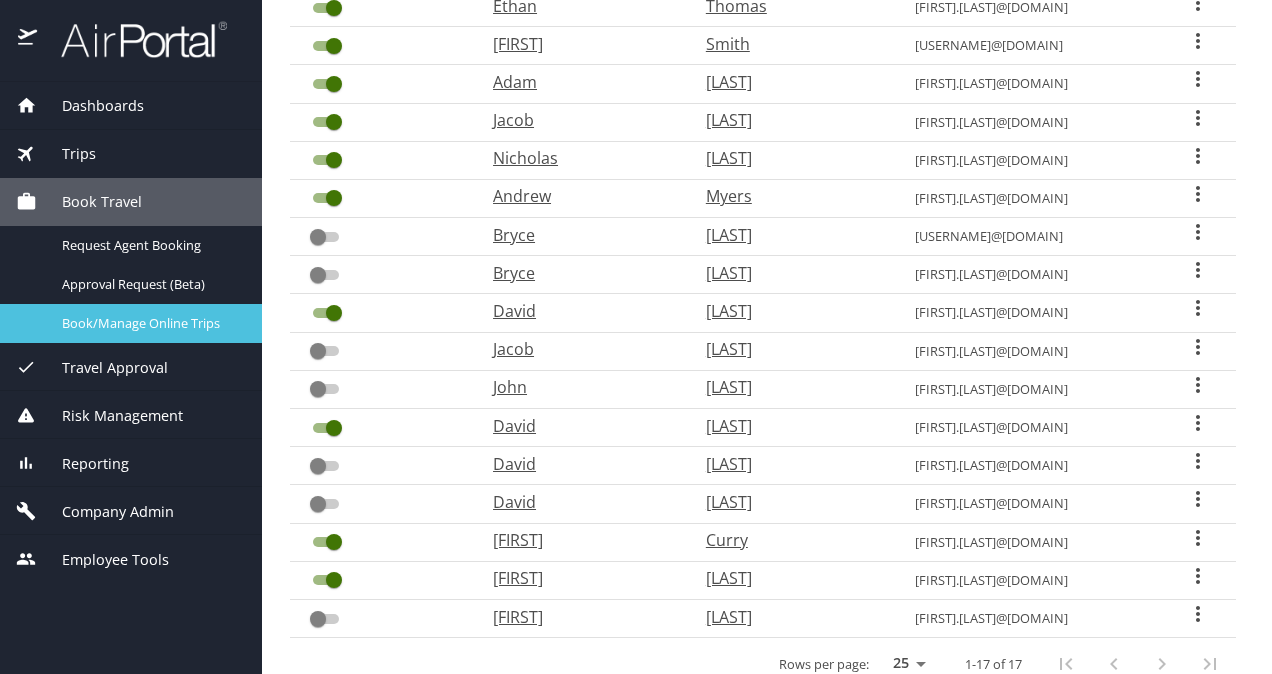 click on "Book/Manage Online Trips" at bounding box center [150, 323] 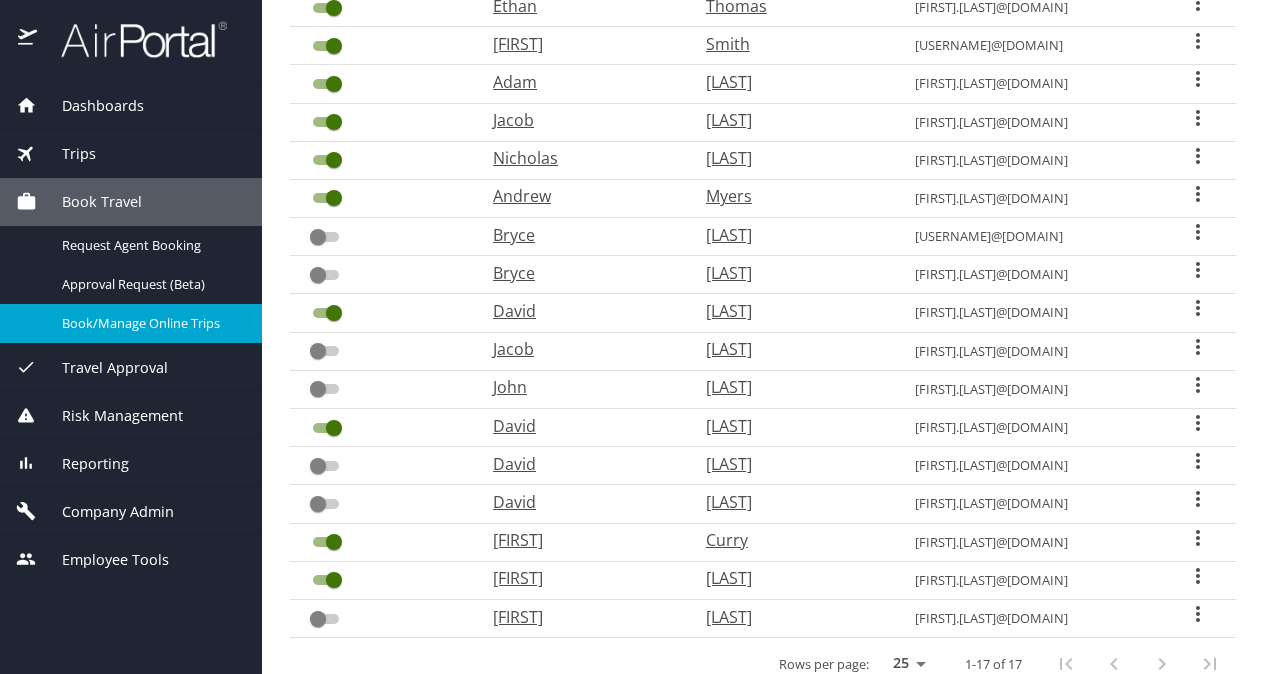 scroll, scrollTop: 0, scrollLeft: 0, axis: both 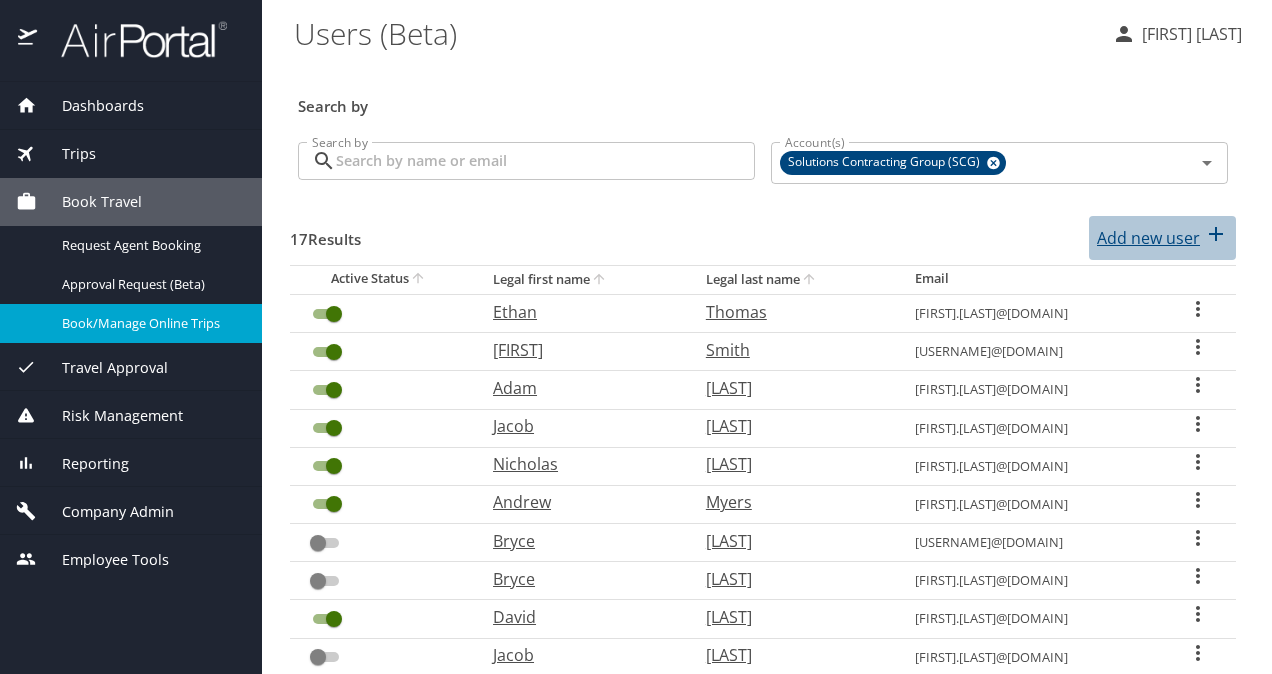 click on "Add new user" at bounding box center [1148, 238] 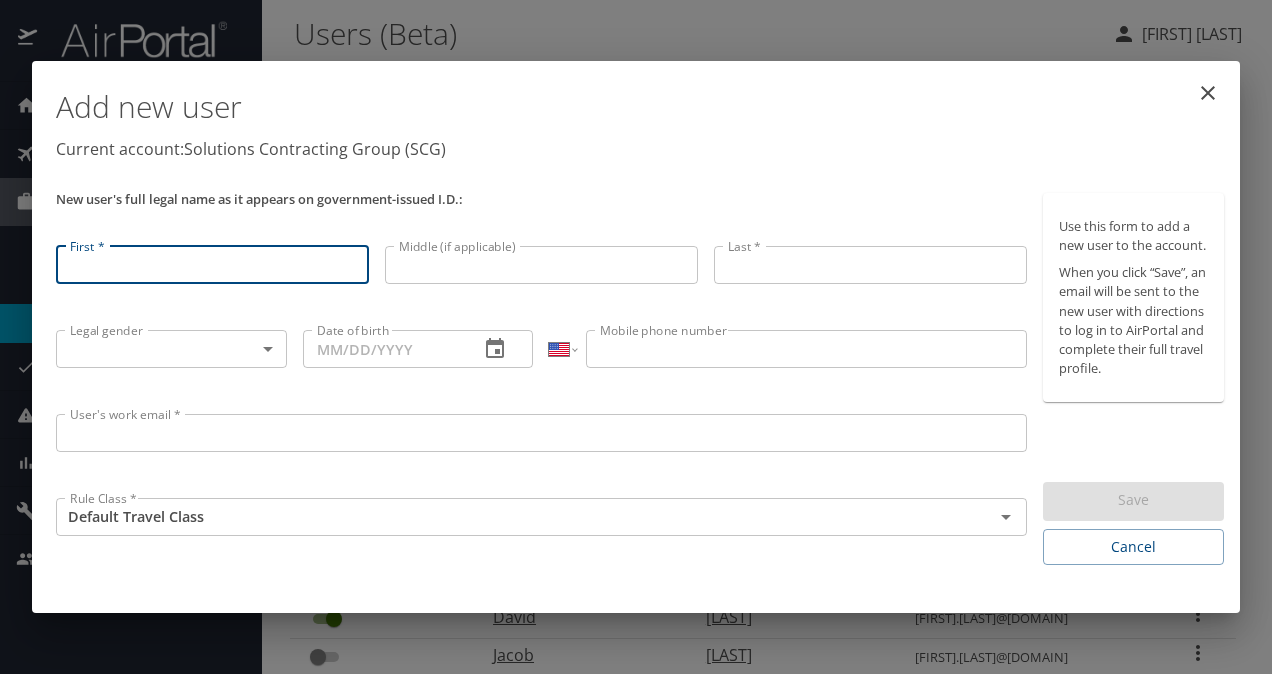 click on "First *" at bounding box center [212, 265] 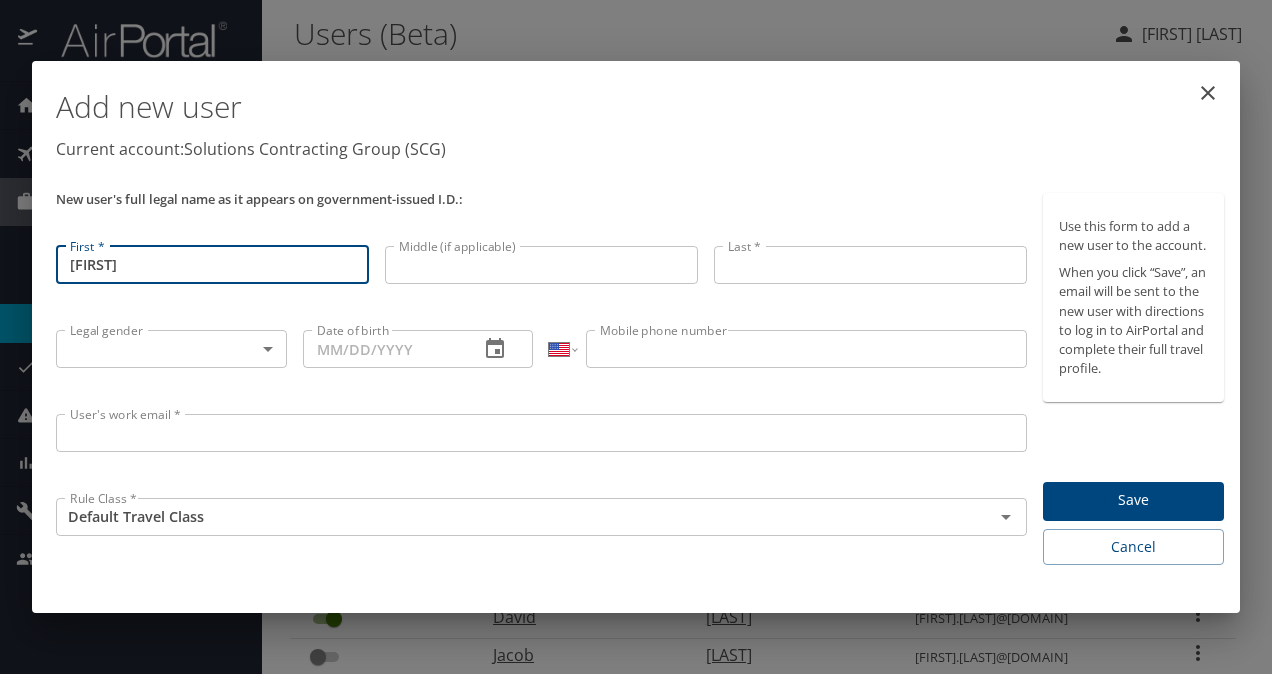 type on "Devin" 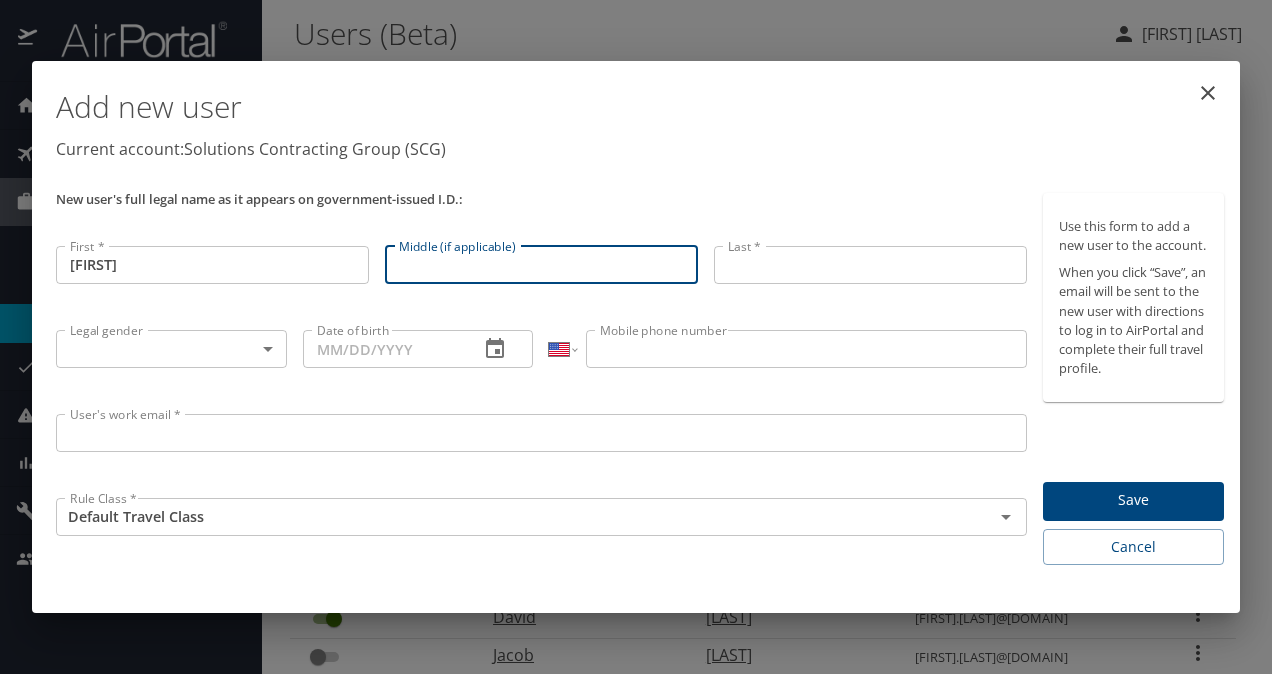 click on "Middle (if applicable)" at bounding box center [541, 265] 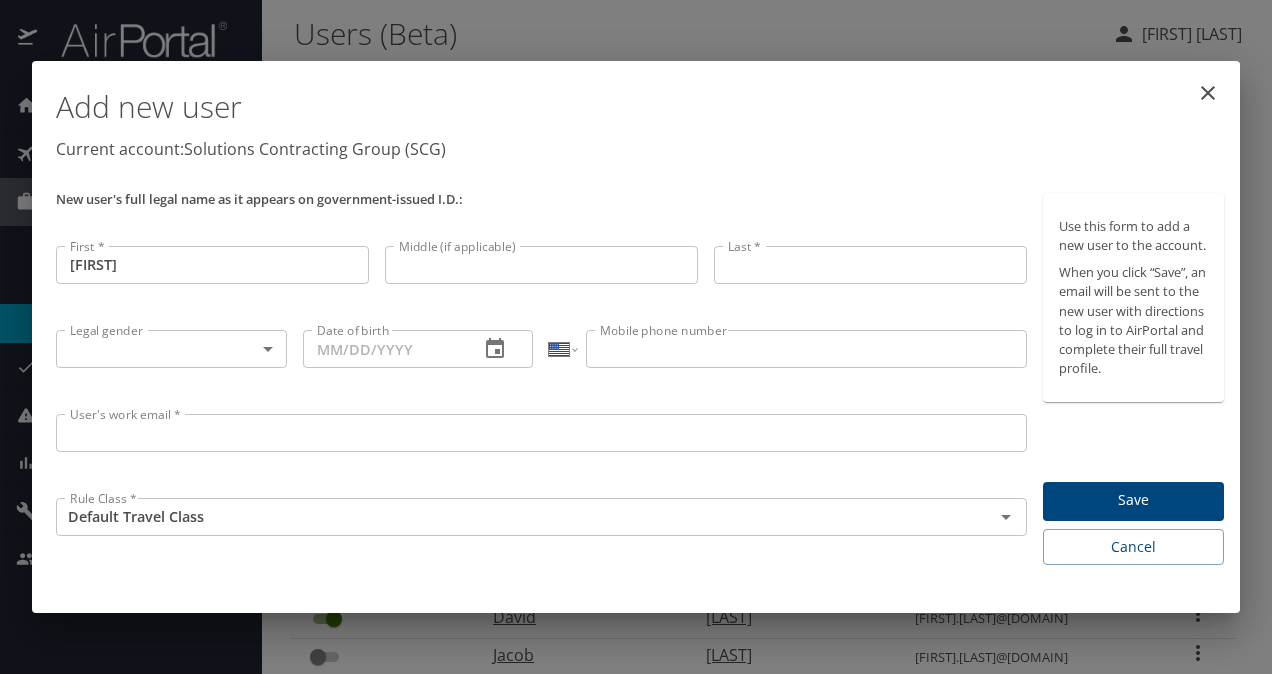 click on "Add new user Current account:  Solutions Contracting Group (SCG)" at bounding box center (640, 127) 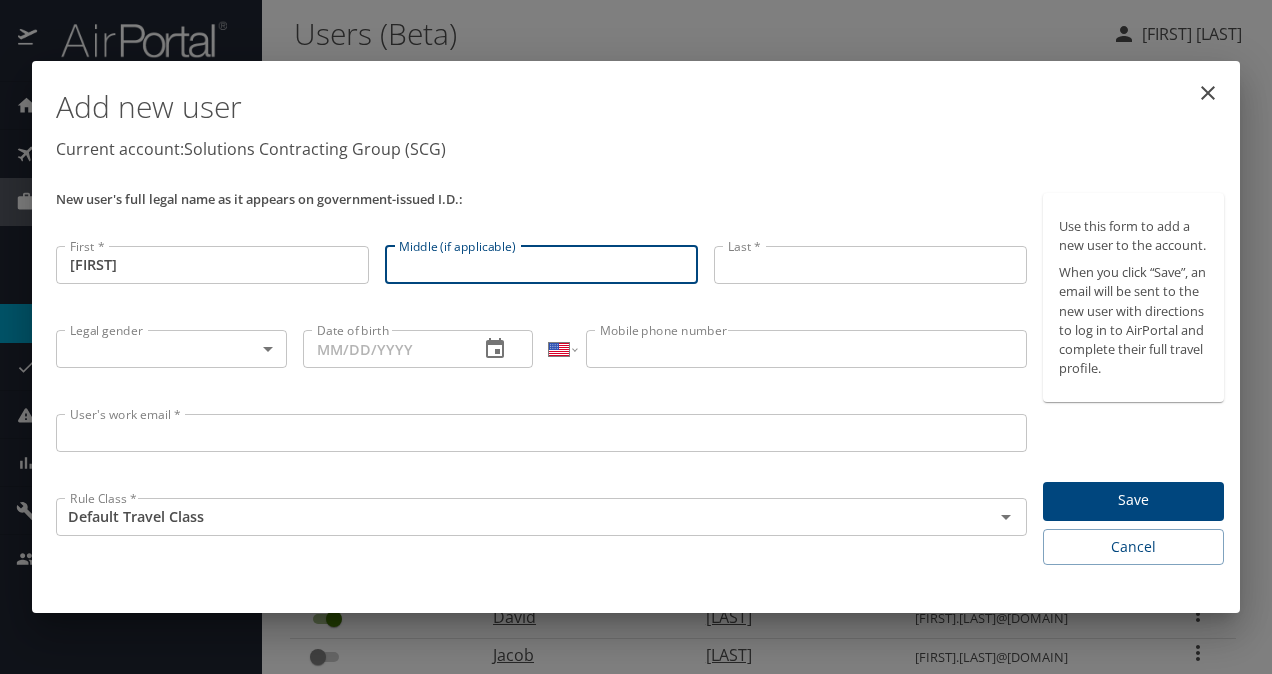 click on "Middle (if applicable)" at bounding box center [541, 265] 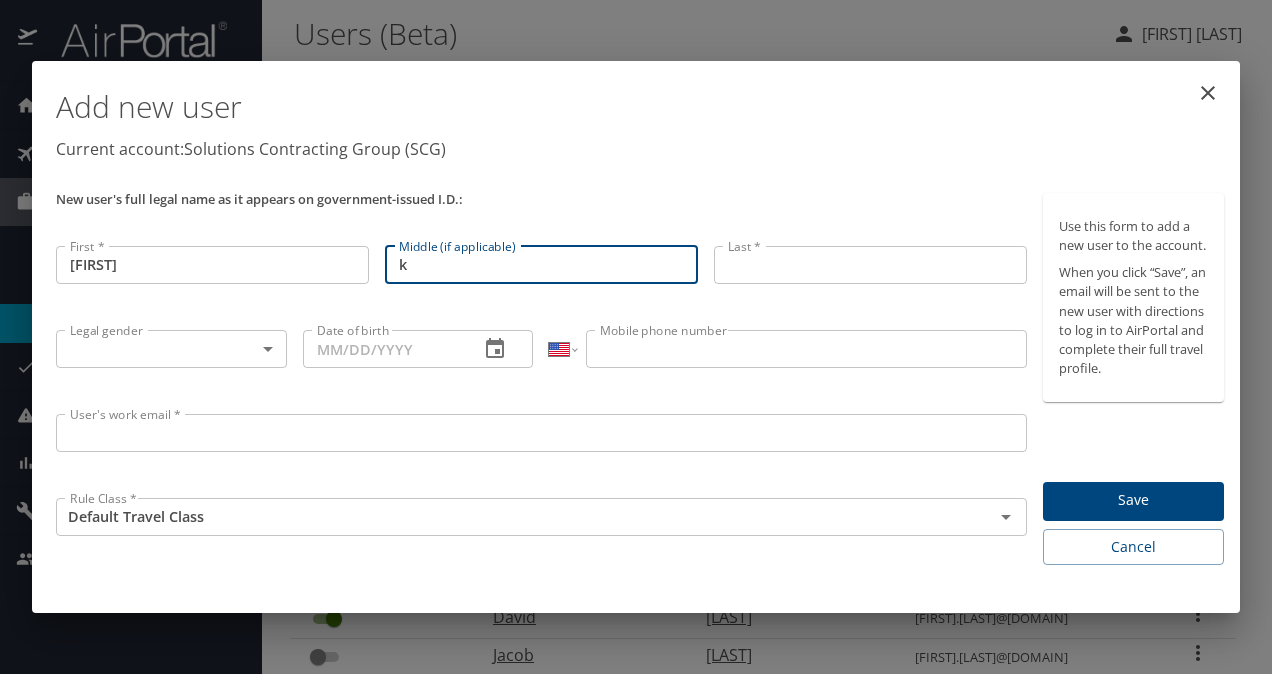 type on "k" 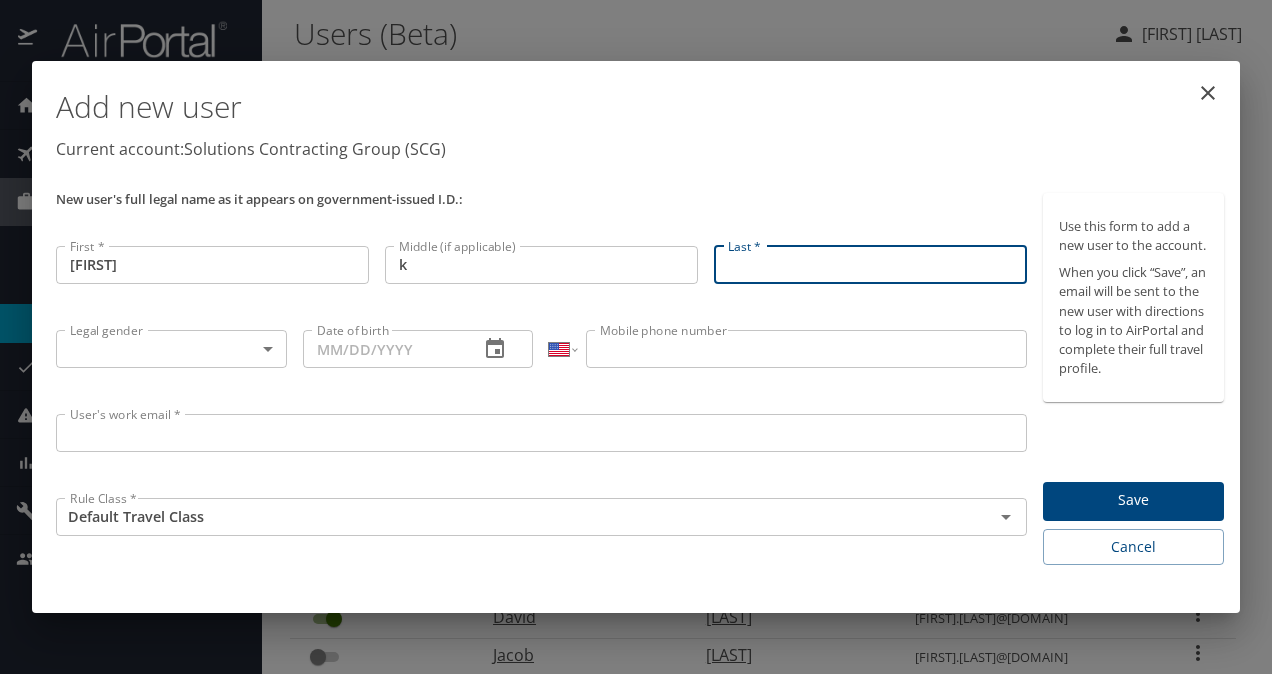 click on "Last *" at bounding box center [870, 265] 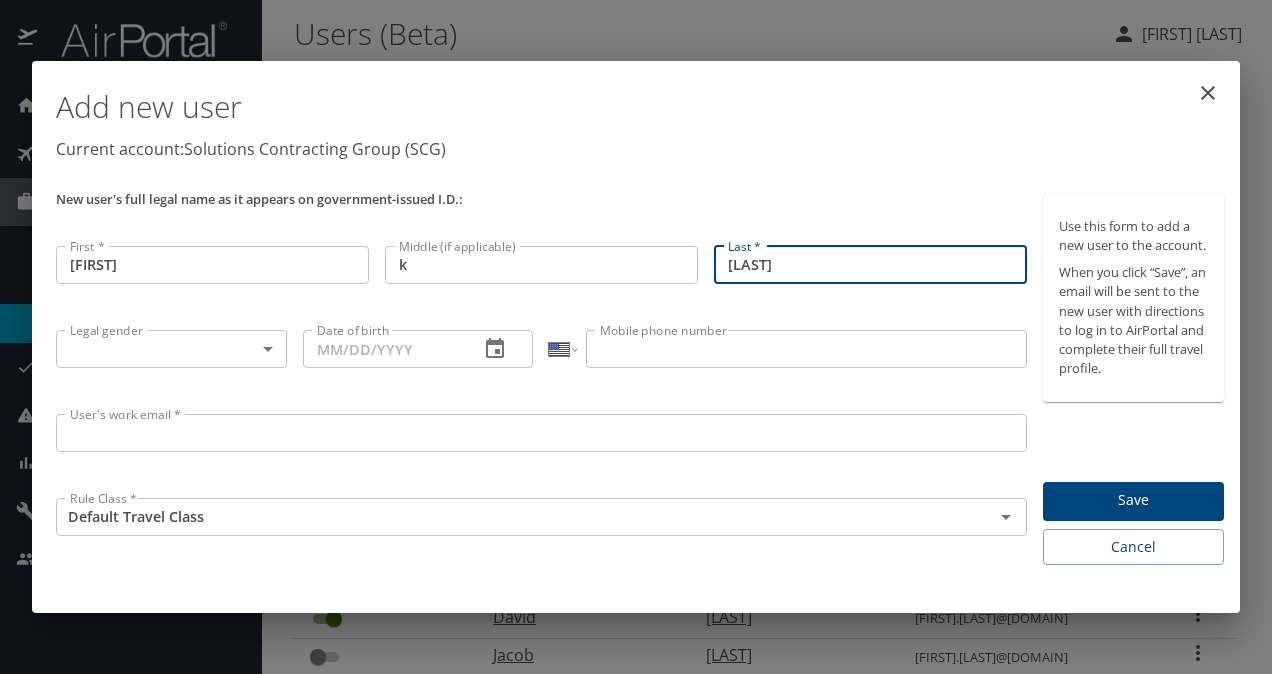 type on "curry" 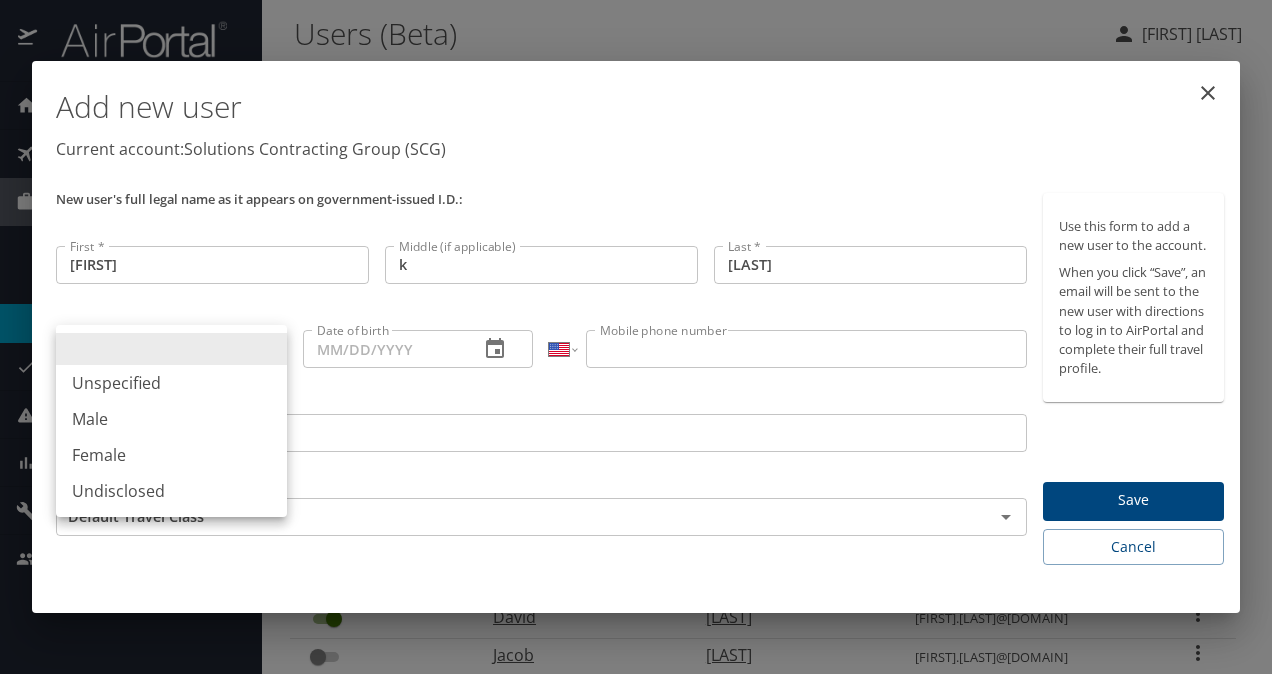 click on "Dashboards AirPortal 360™ Manager My Travel Dashboard Trips Airtinerary® Lookup Current / Future Trips Past Trips Trips Missing Hotel Hotel Check-ins Book Travel Request Agent Booking Approval Request (Beta) Book/Manage Online Trips Travel Approval Pending Trip Approvals Approved Trips Canceled Trips Approvals (Beta) Risk Management SecurityLogic® Map Assistance Requests Travel Alerts Notifications Reporting Unused Tickets Savings Tracker Value Scorecard Virtual Pay Lookup Domo IBank Prime Analytics Company Admin Company Information Configure Approval Types (Beta) People Users (Beta) Vendor Contracts Help Desk Service Fees Reporting Fields (Beta) Report Settings Virtual Pay Settings Employee Tools Help Desk Users (Beta) Andrew Myers Search by Search by Search by Account(s) Solutions Contracting Group (SCG)  Account(s) 17  Results Add new user Active Status  Legal first name  Legal last name  Email Ethan Thomas Ethan.Thomas@scg-ky.com Brody Smith brodysmith0680@gmail.com Adam Phillips Jacob Obrien Nicholas" at bounding box center (636, 337) 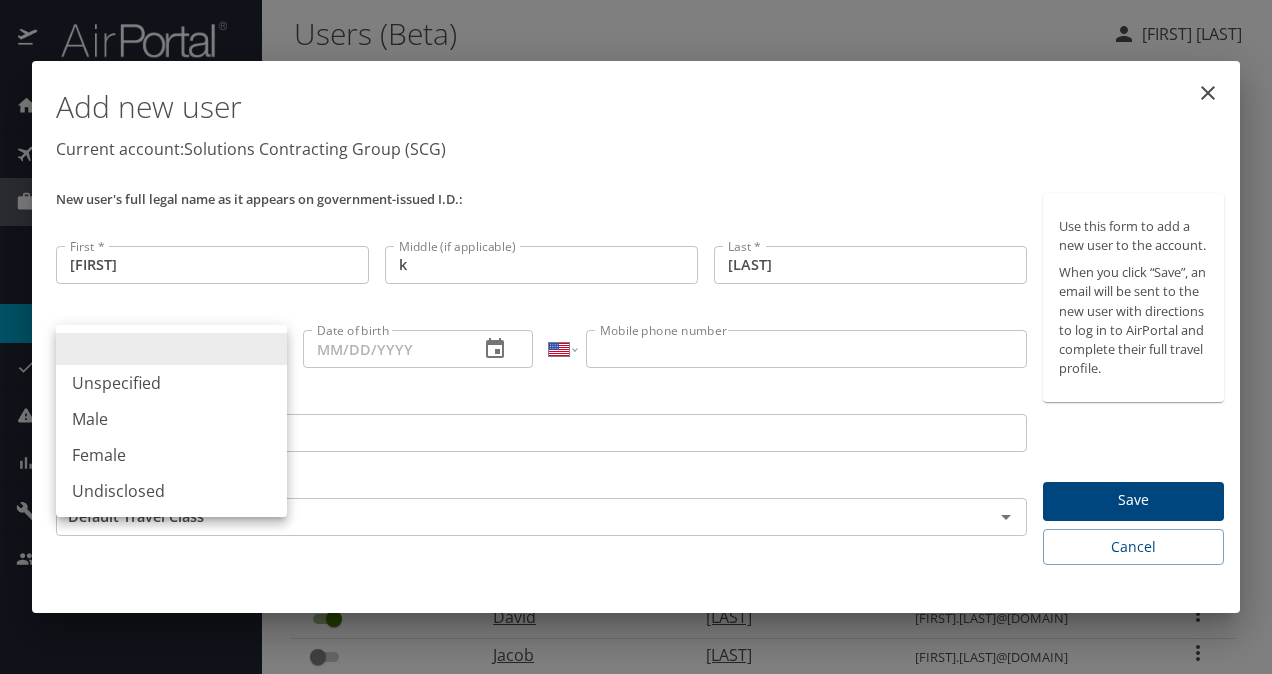 click on "Male" at bounding box center [171, 419] 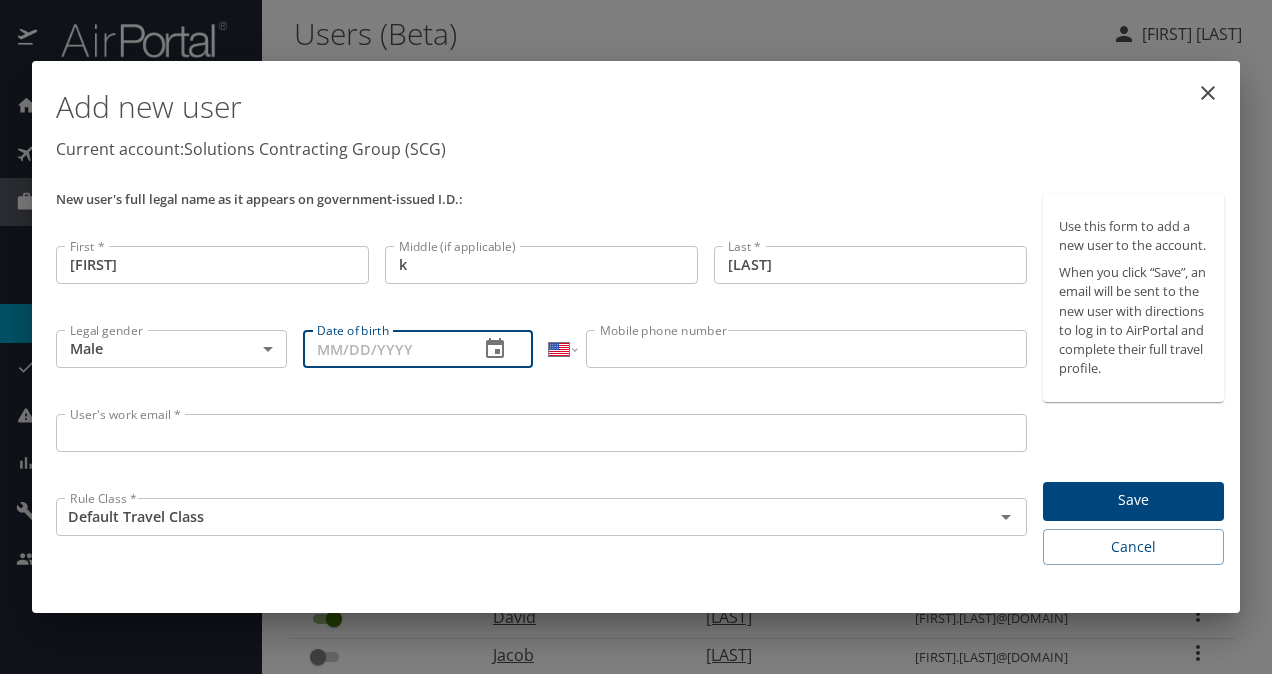 click on "Date of birth" at bounding box center (383, 349) 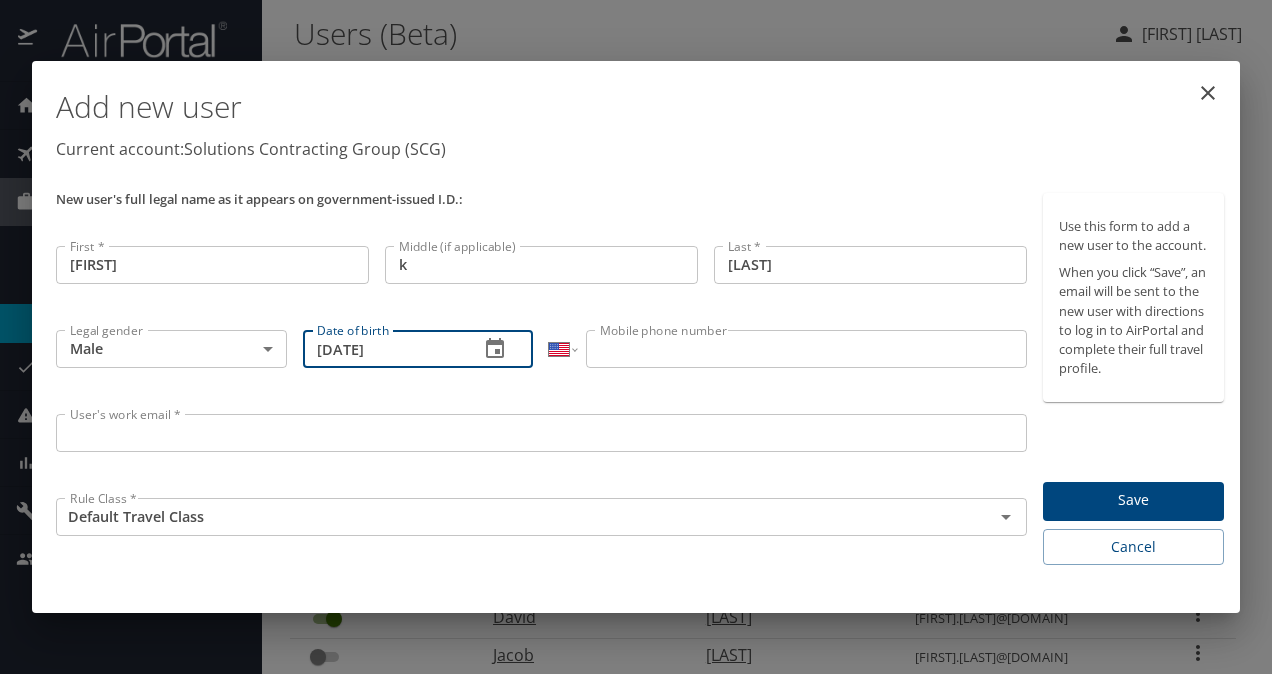 type on "12/15/2003" 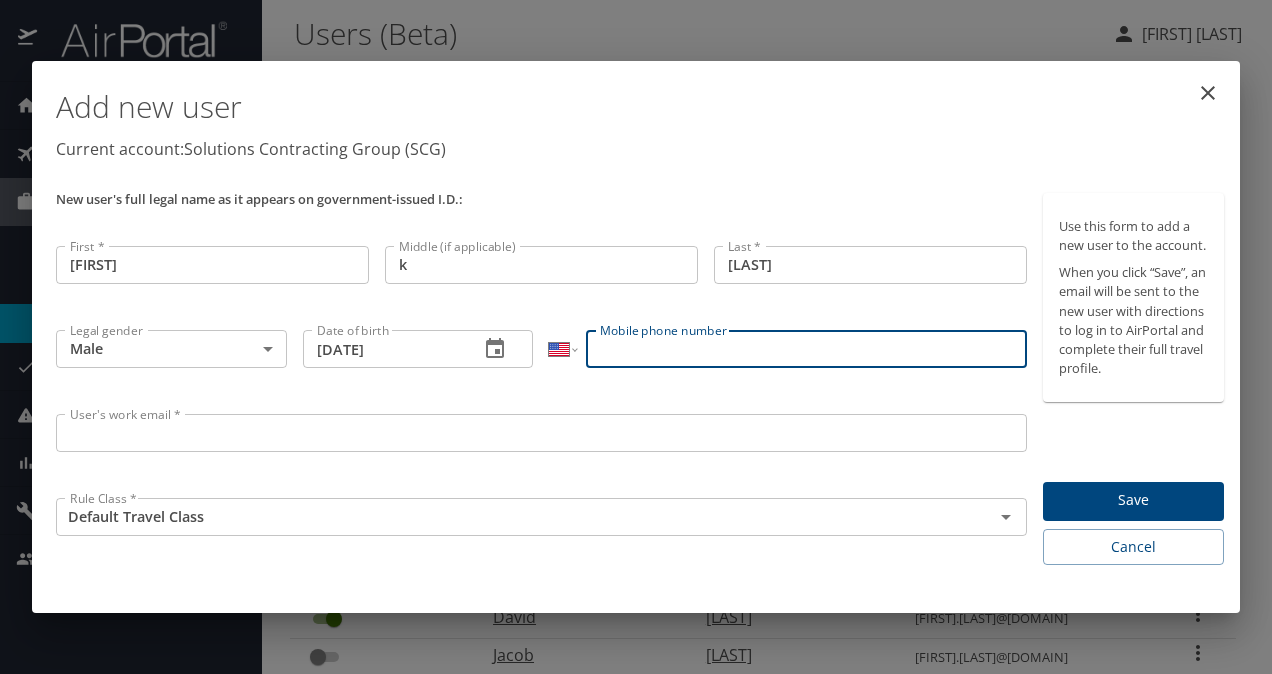 click on "Mobile phone number" at bounding box center [806, 349] 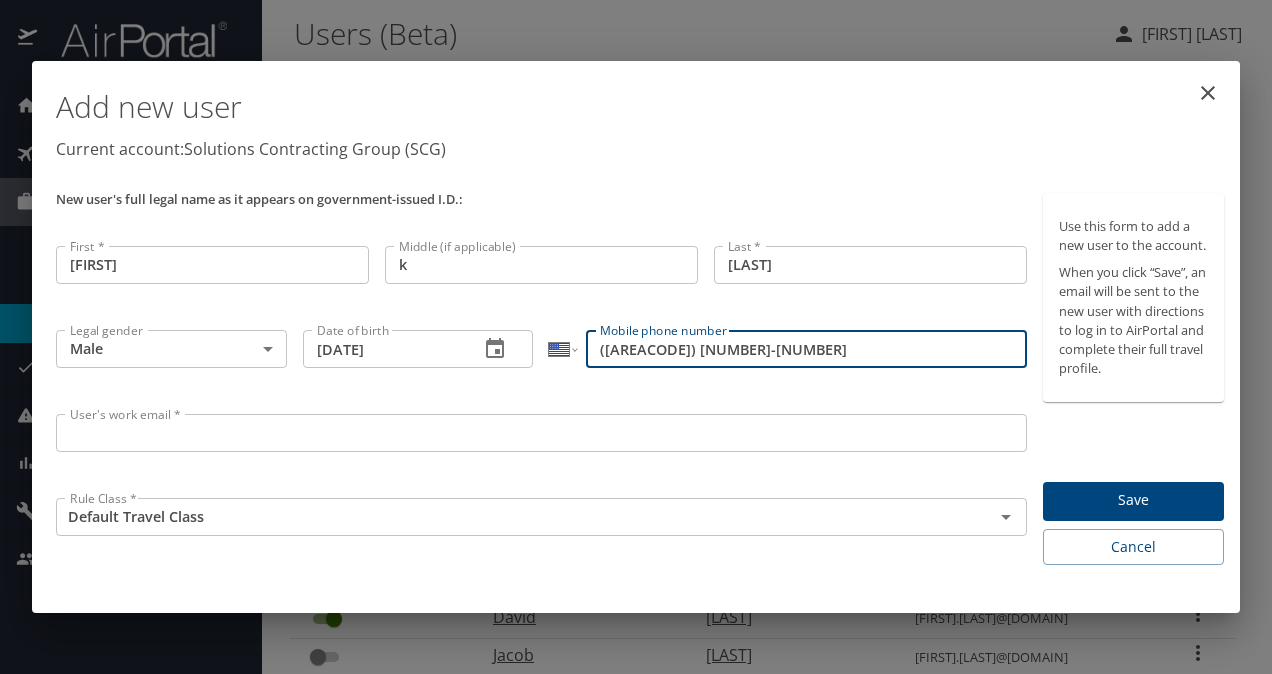 type on "(502) 939-4659" 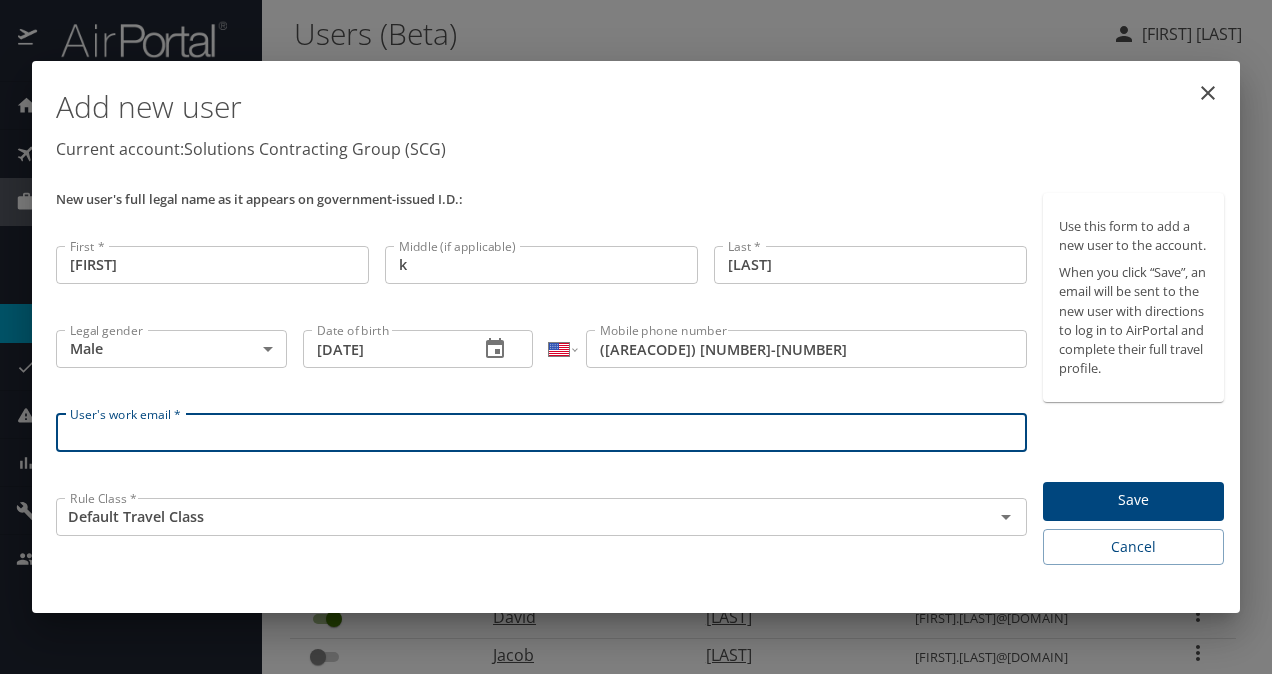 click on "User's work email *" at bounding box center (541, 433) 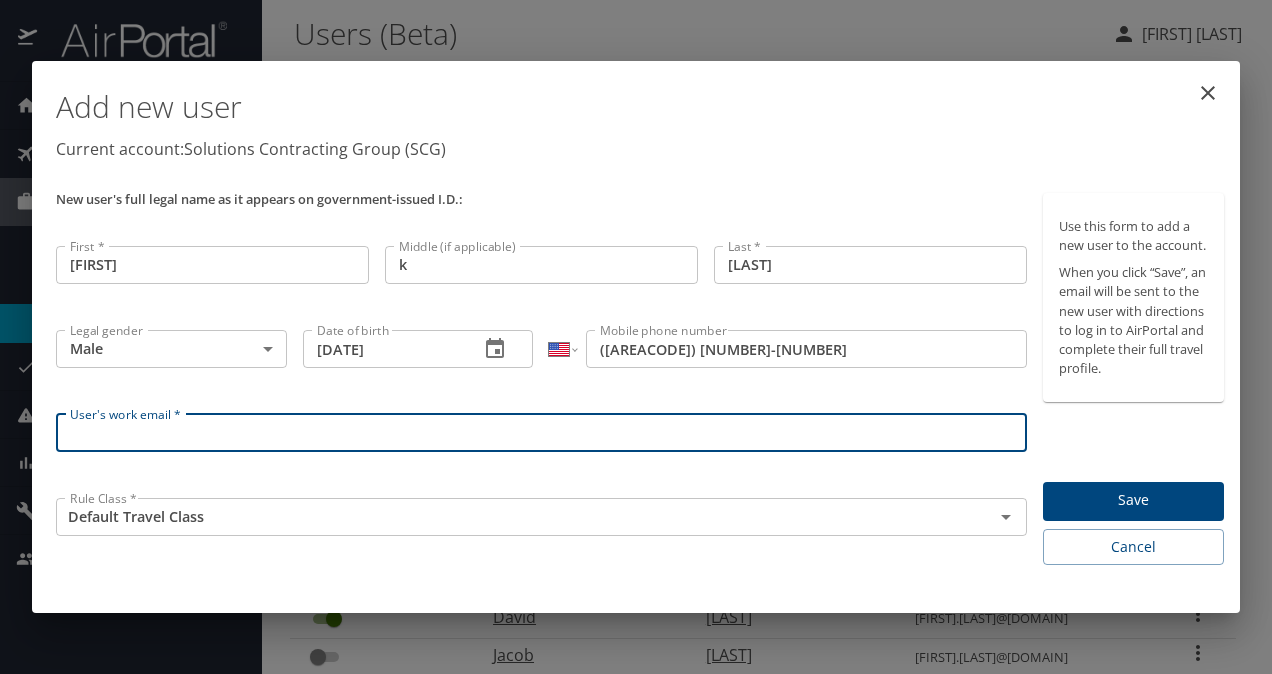 click on "User's work email *" at bounding box center (541, 433) 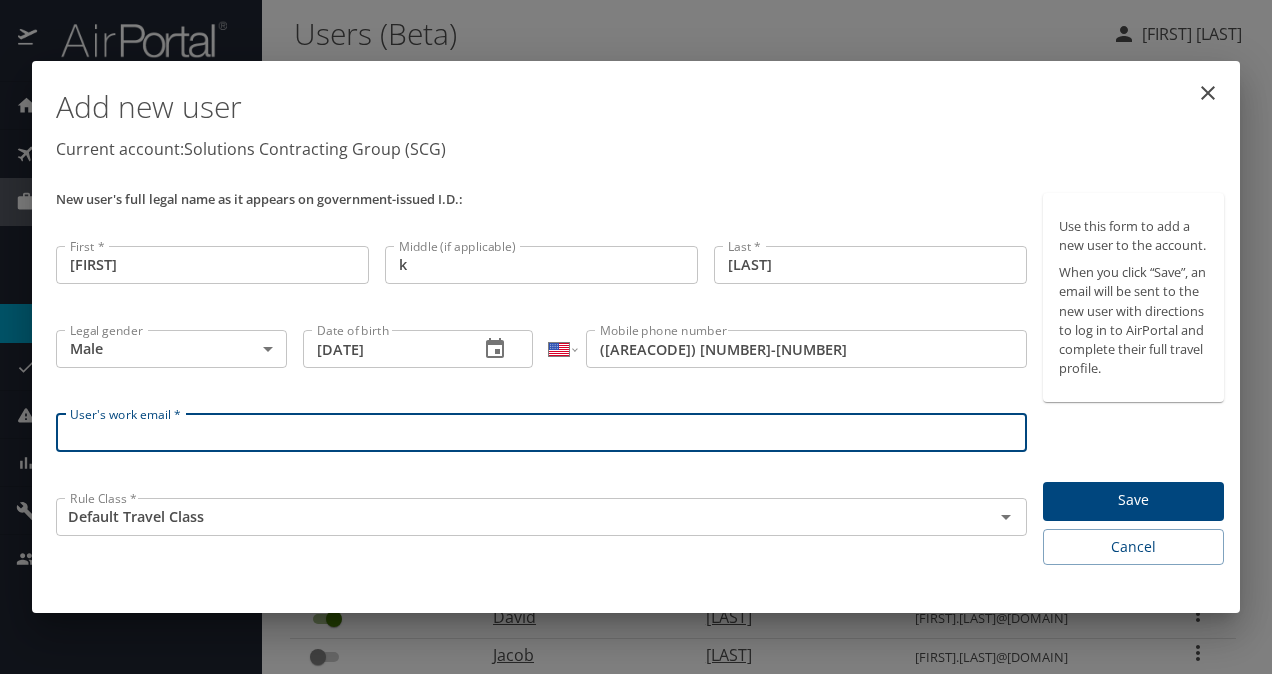 click on "User's work email *" at bounding box center [541, 433] 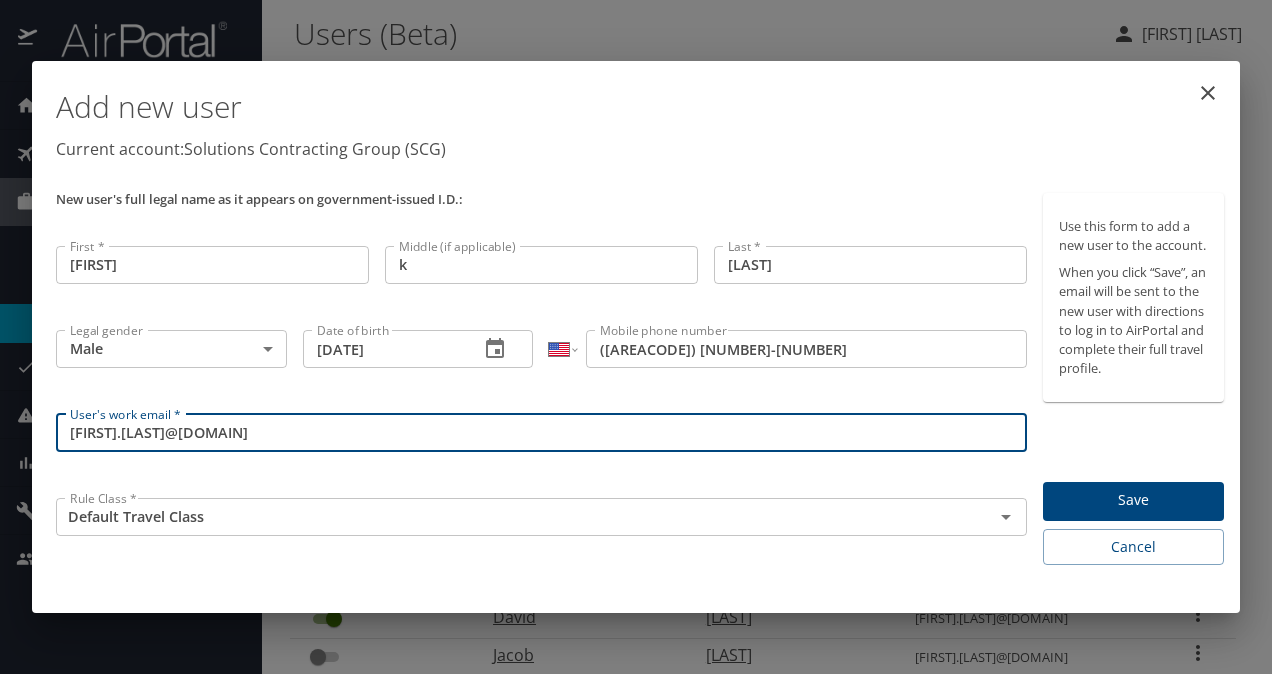 type on "devin.curry@scg-ky.com" 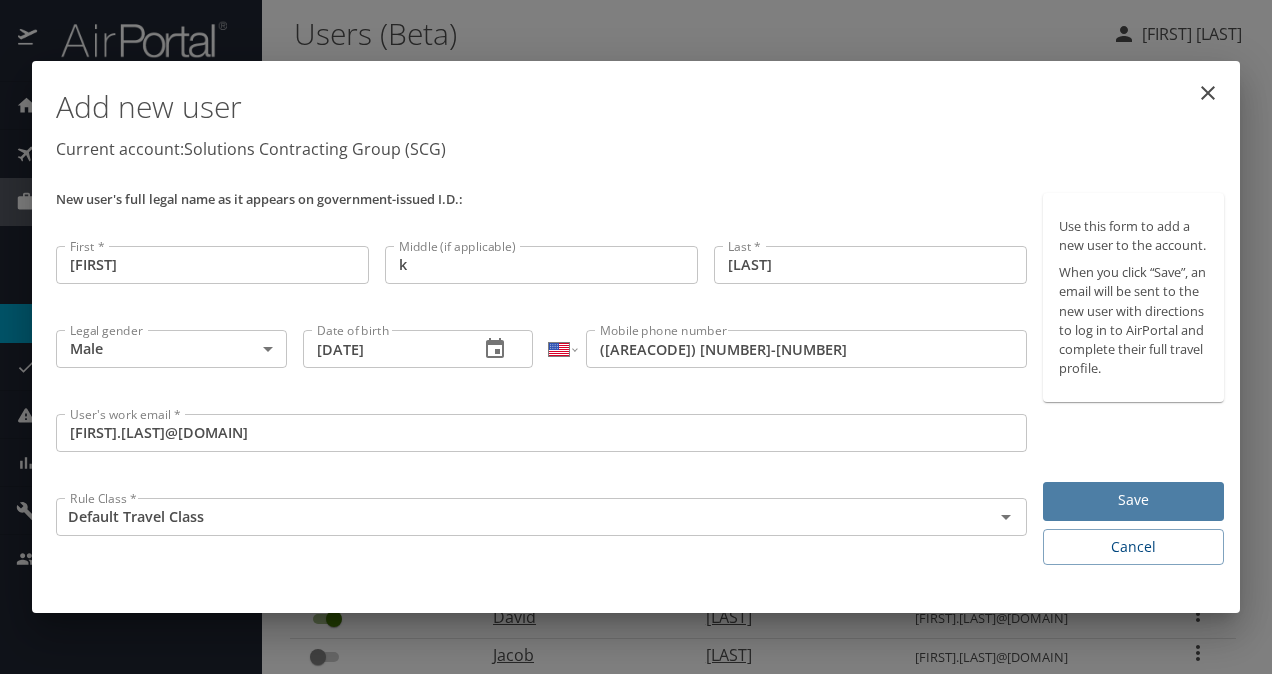 click on "Save" at bounding box center [1133, 500] 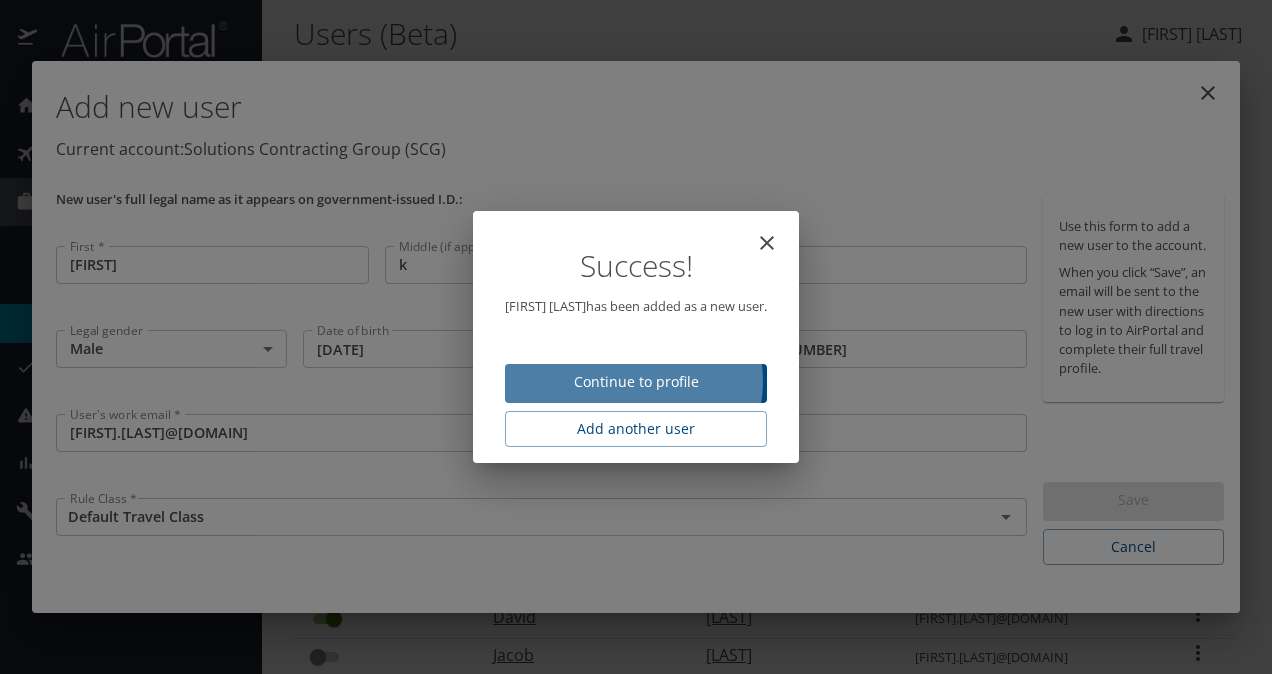 click on "Continue to profile" at bounding box center (636, 382) 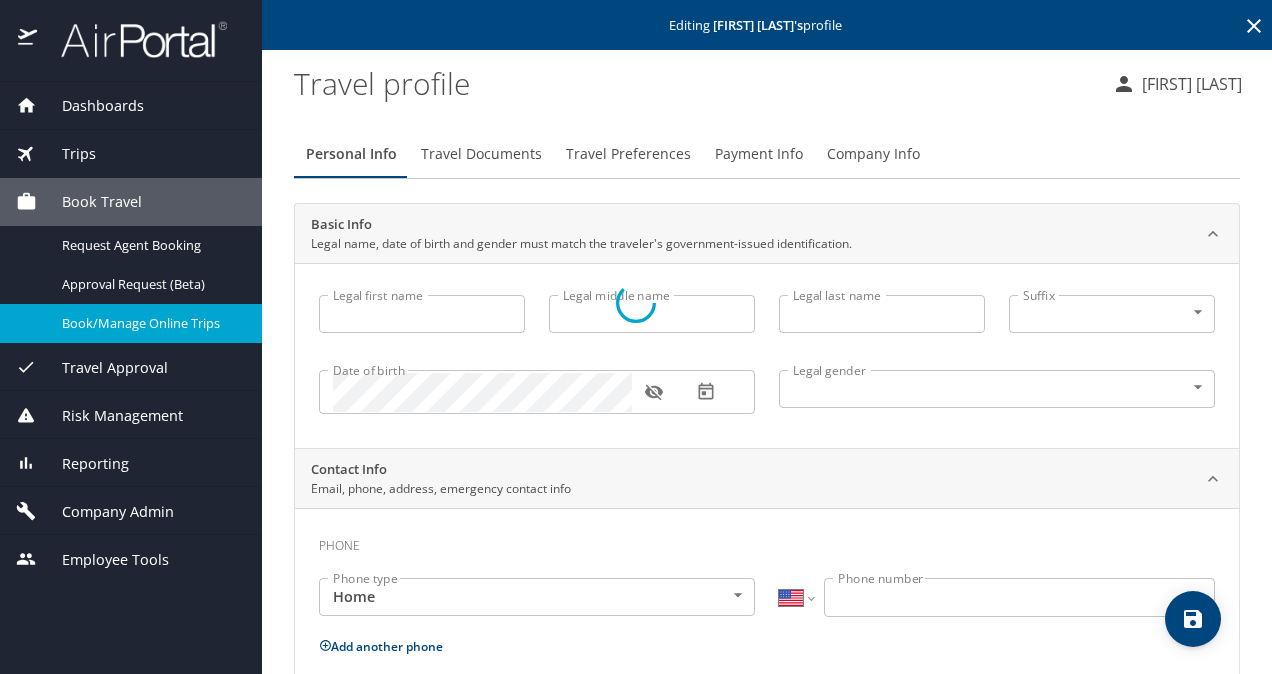 type on "Devin" 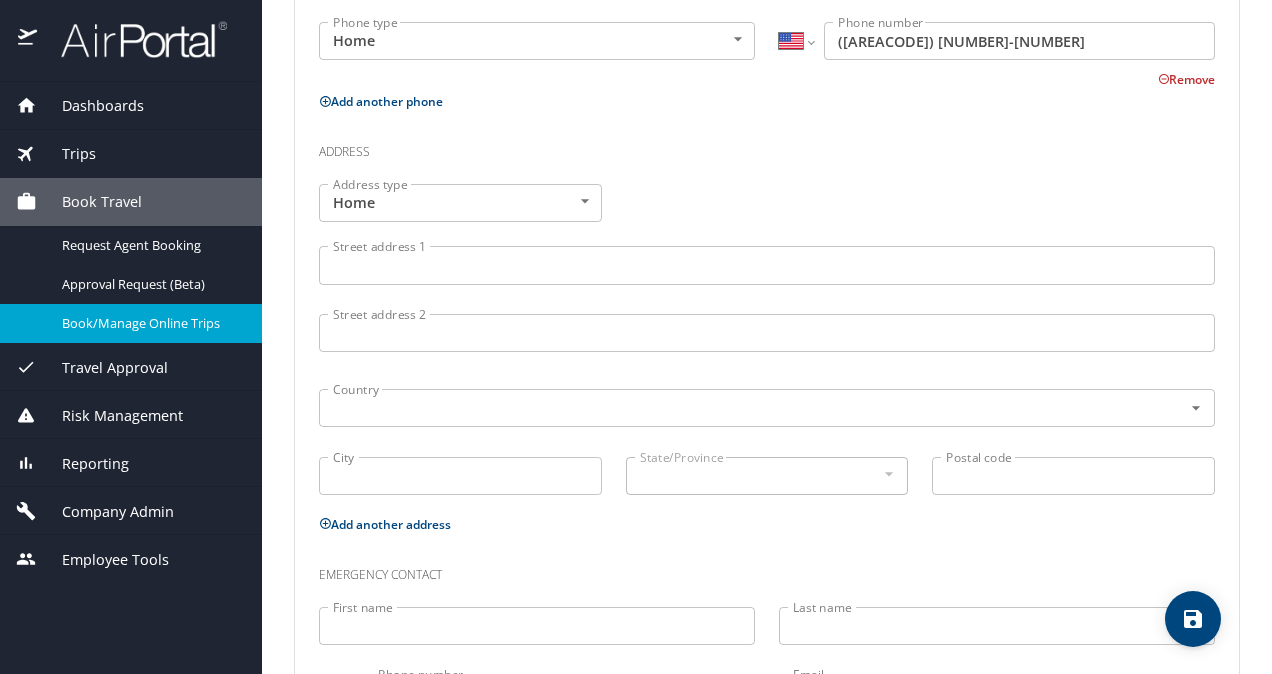 scroll, scrollTop: 677, scrollLeft: 0, axis: vertical 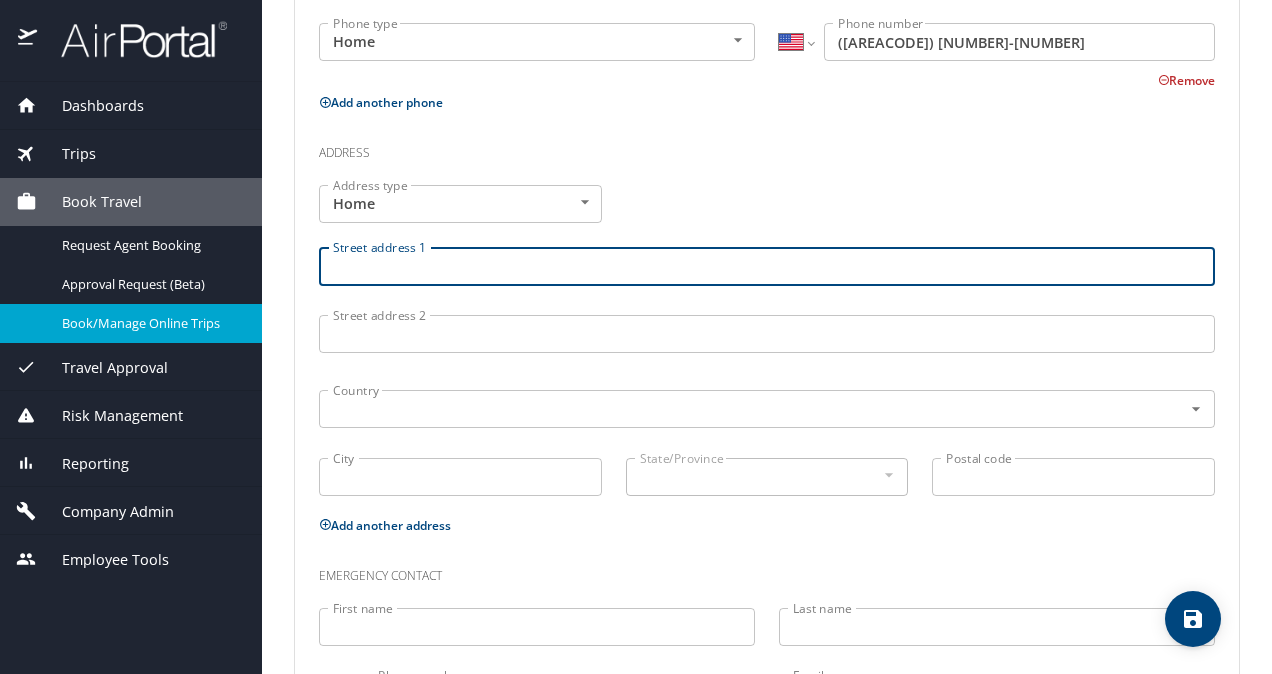 click on "Street address 1" at bounding box center (767, 266) 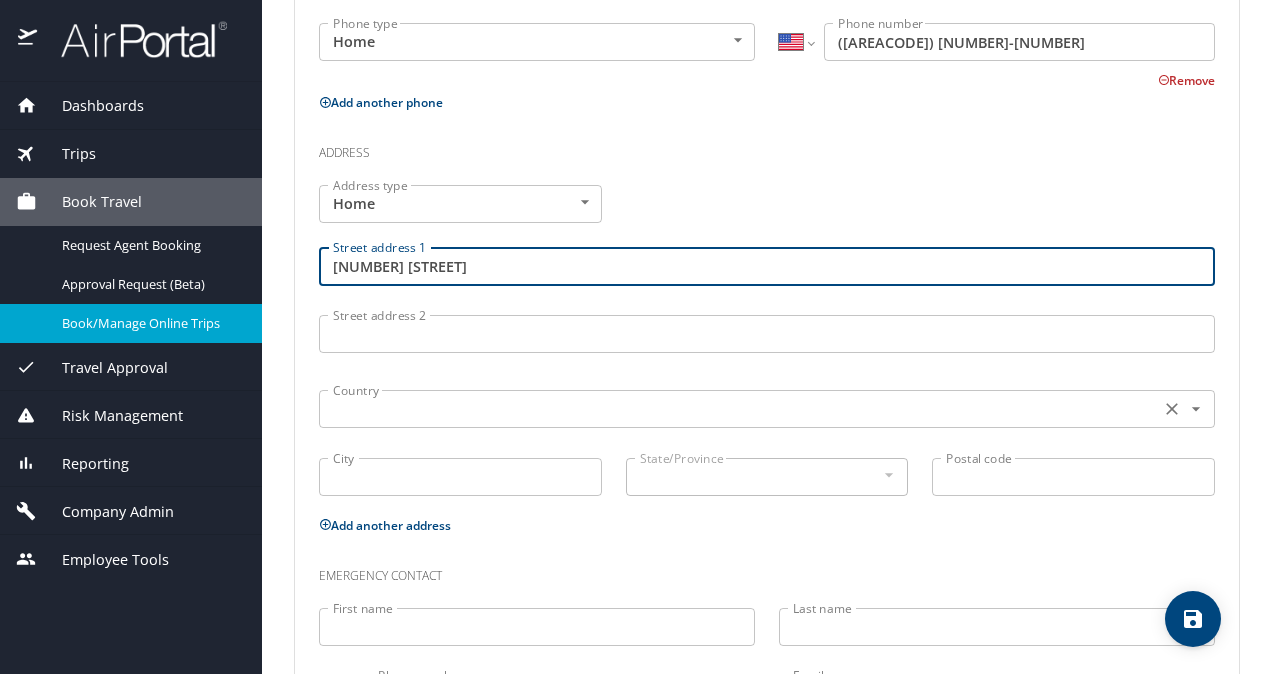 type on "164 Tecumseh Dr." 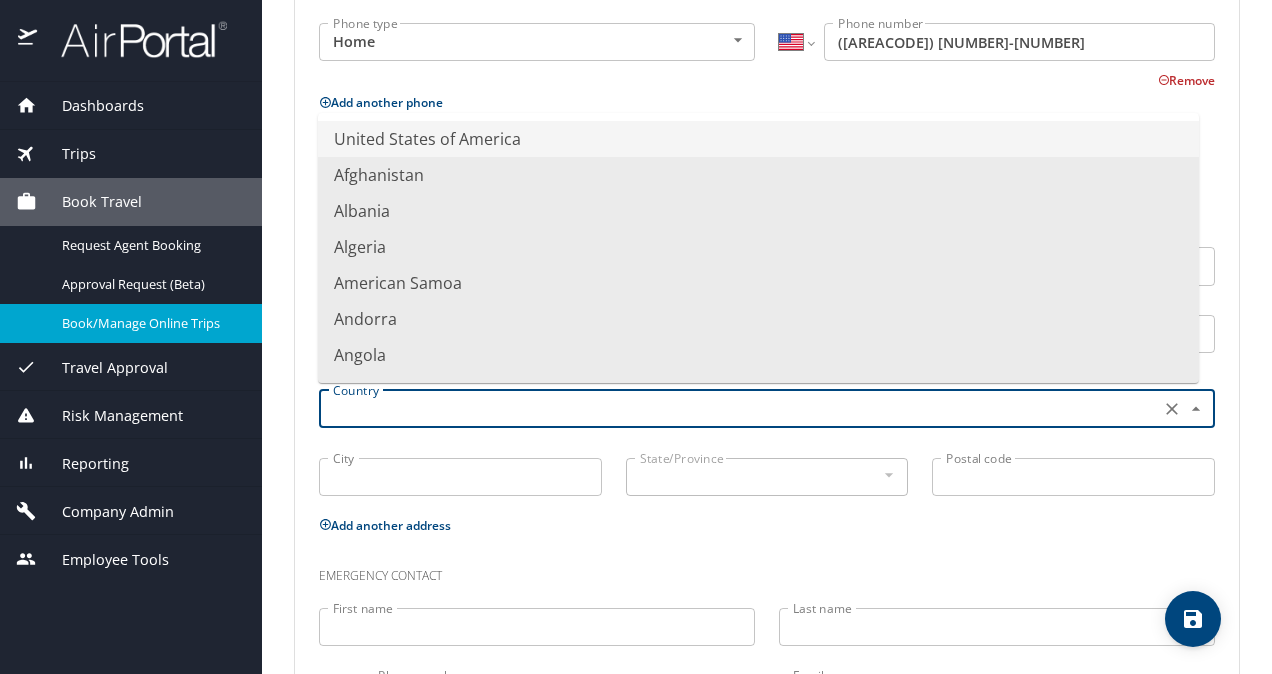 click at bounding box center (737, 409) 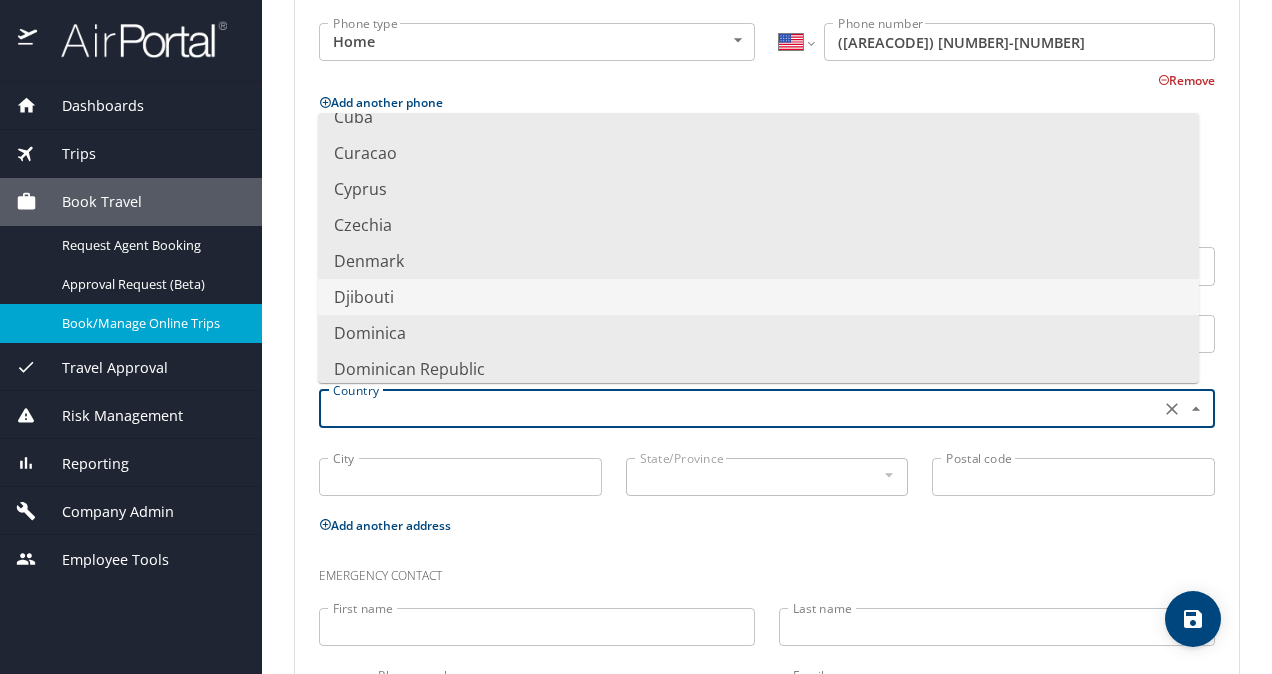 type on "l" 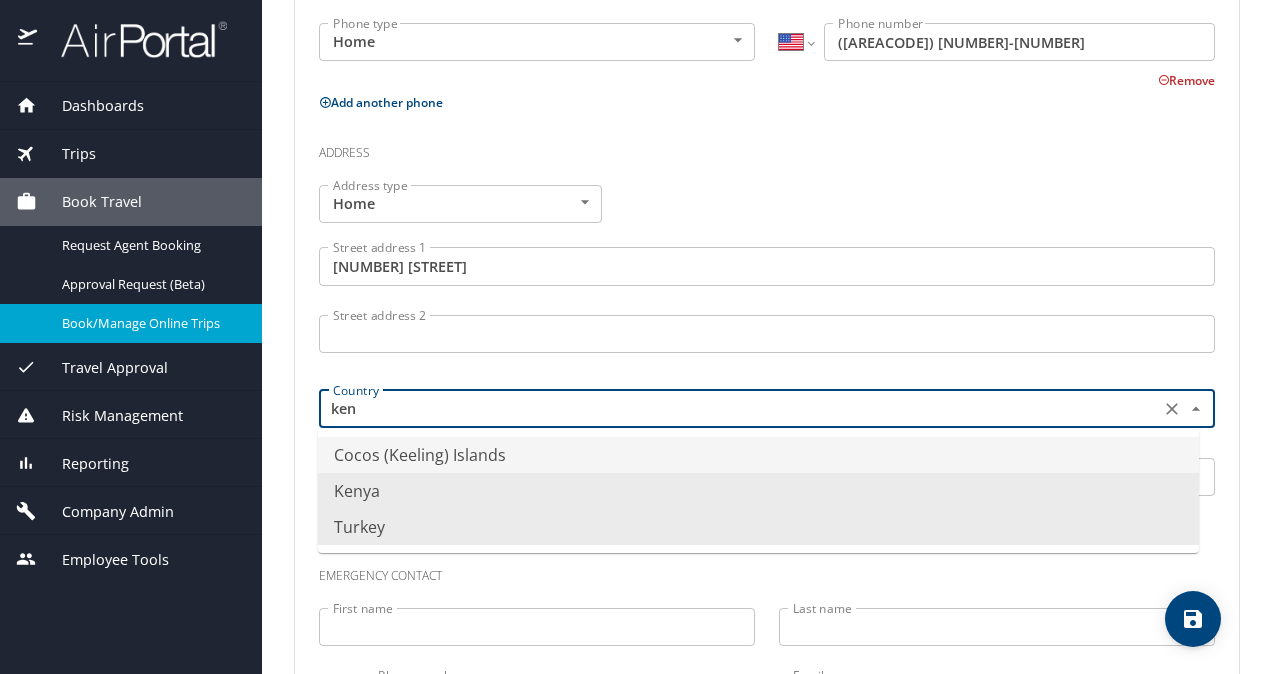 scroll, scrollTop: 0, scrollLeft: 0, axis: both 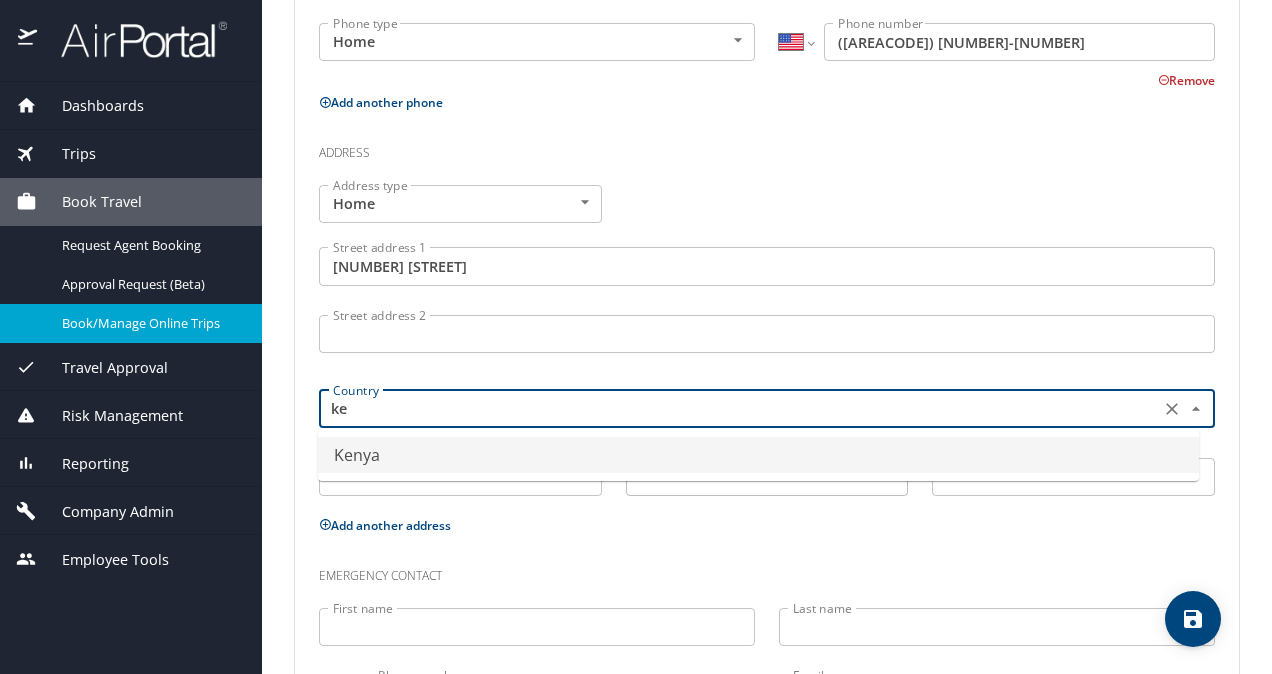 type on "k" 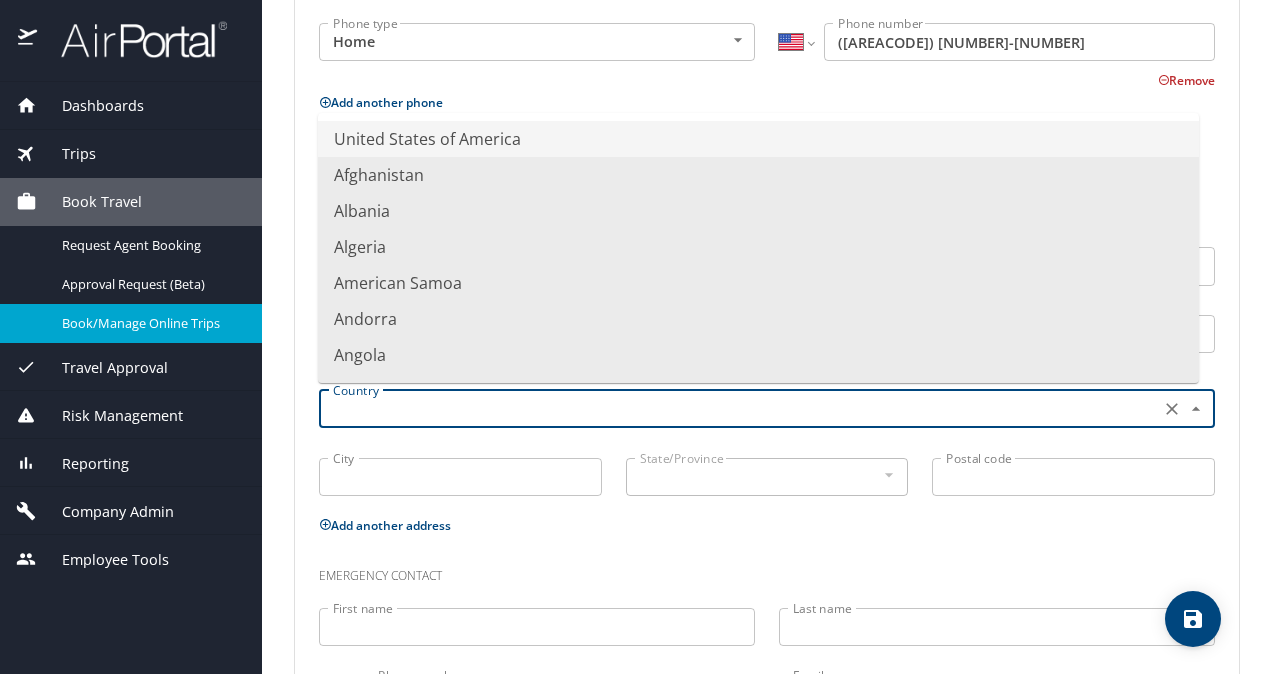 click on "United States of America" at bounding box center [758, 139] 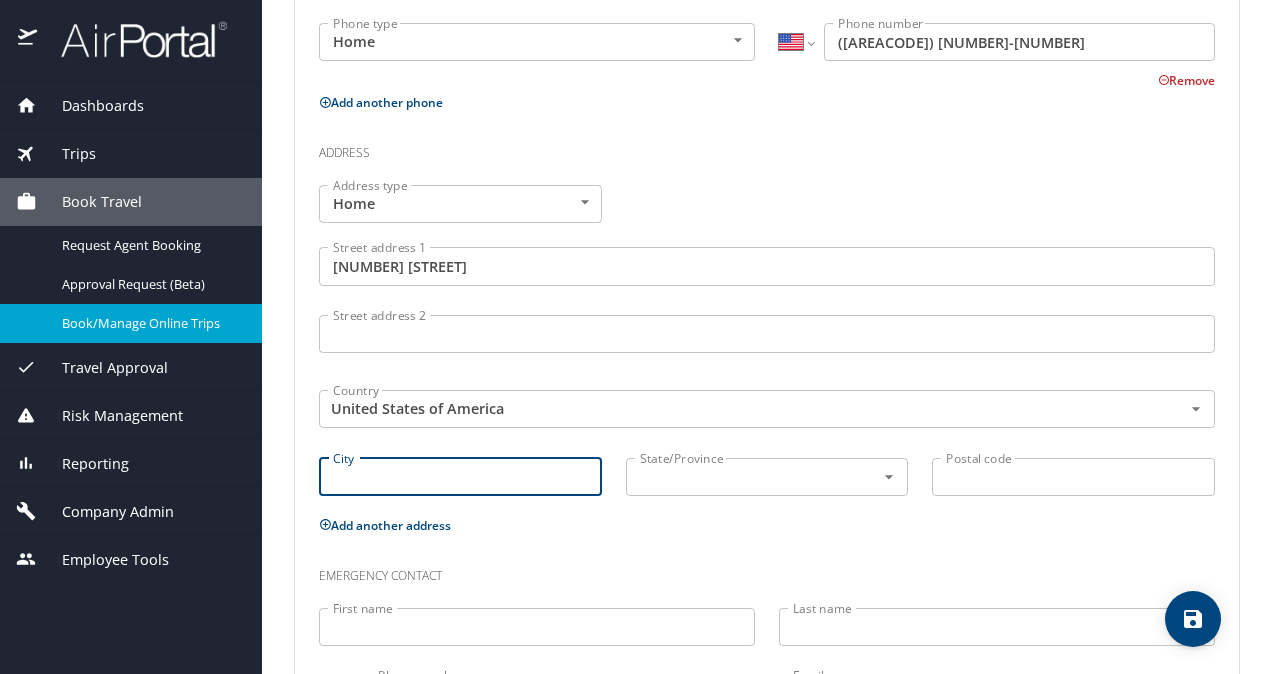 click on "City" at bounding box center [460, 477] 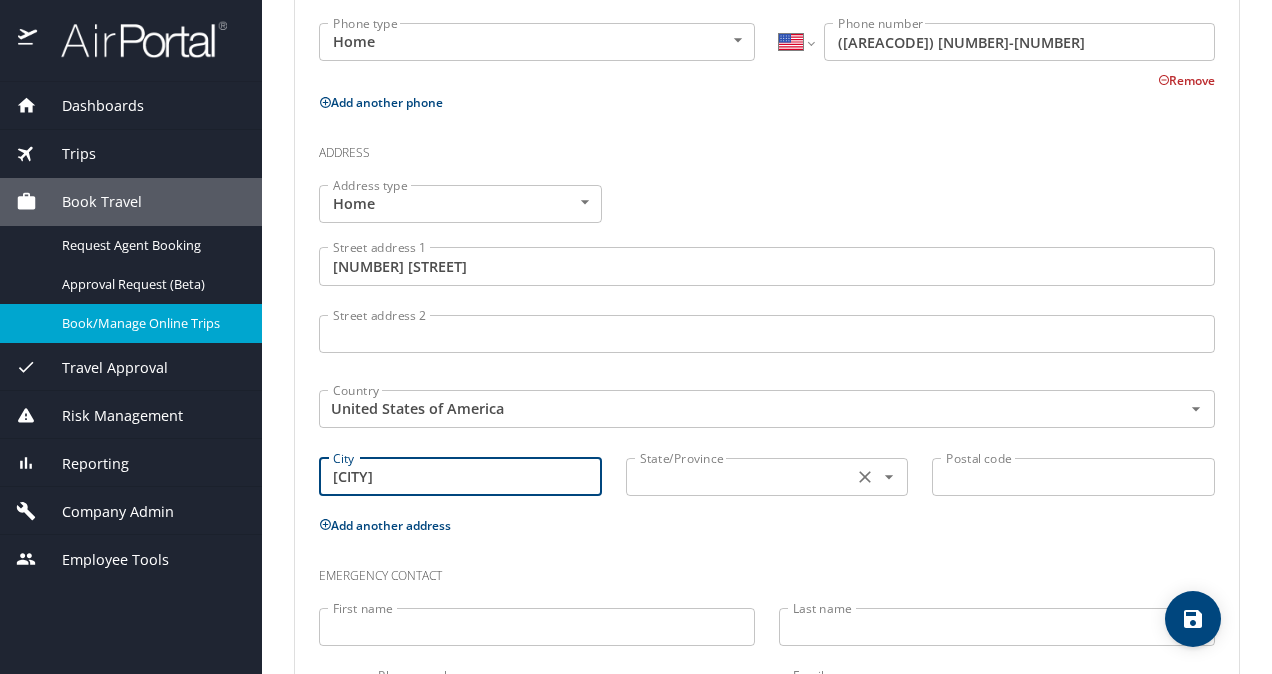 type on "shepherdsville" 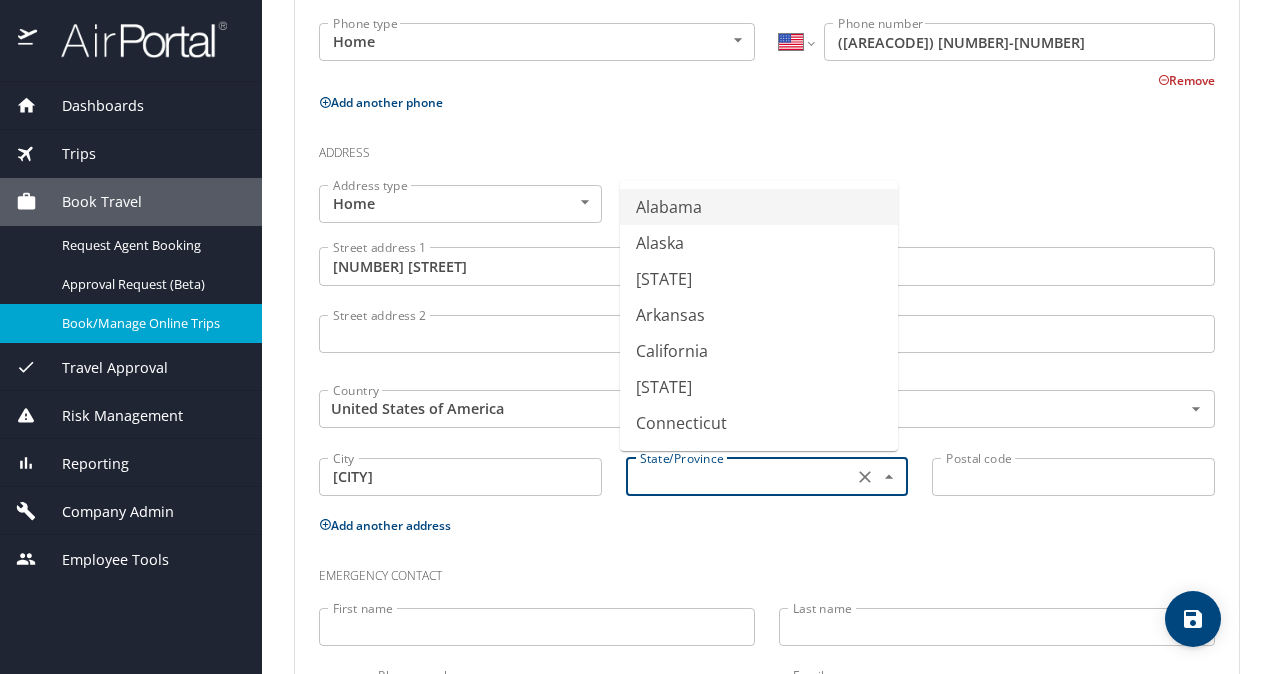 click at bounding box center [738, 477] 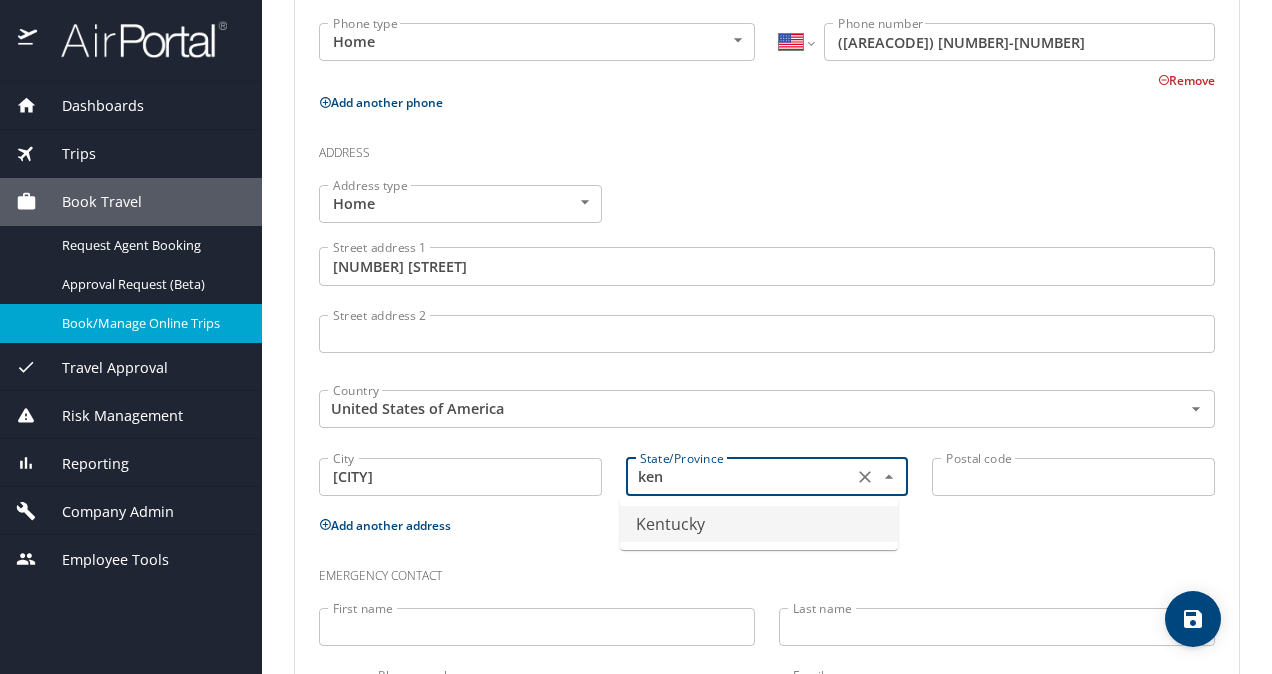 click on "Kentucky" at bounding box center (759, 524) 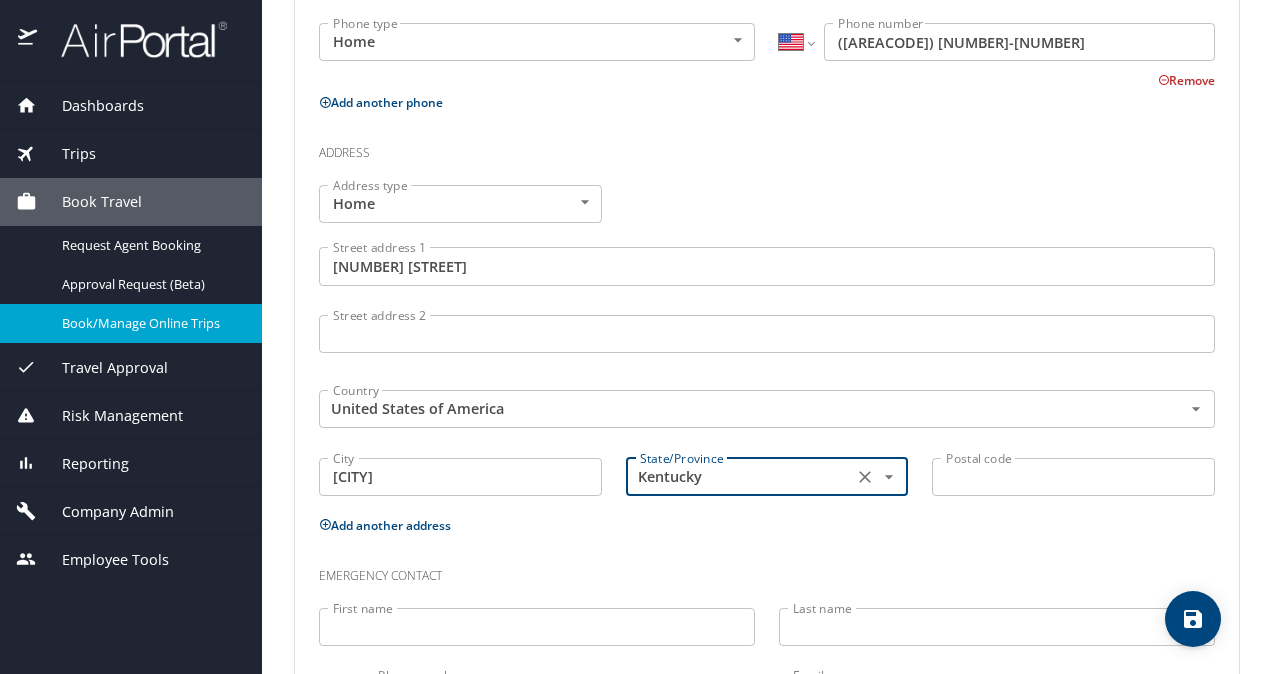 type on "Kentucky" 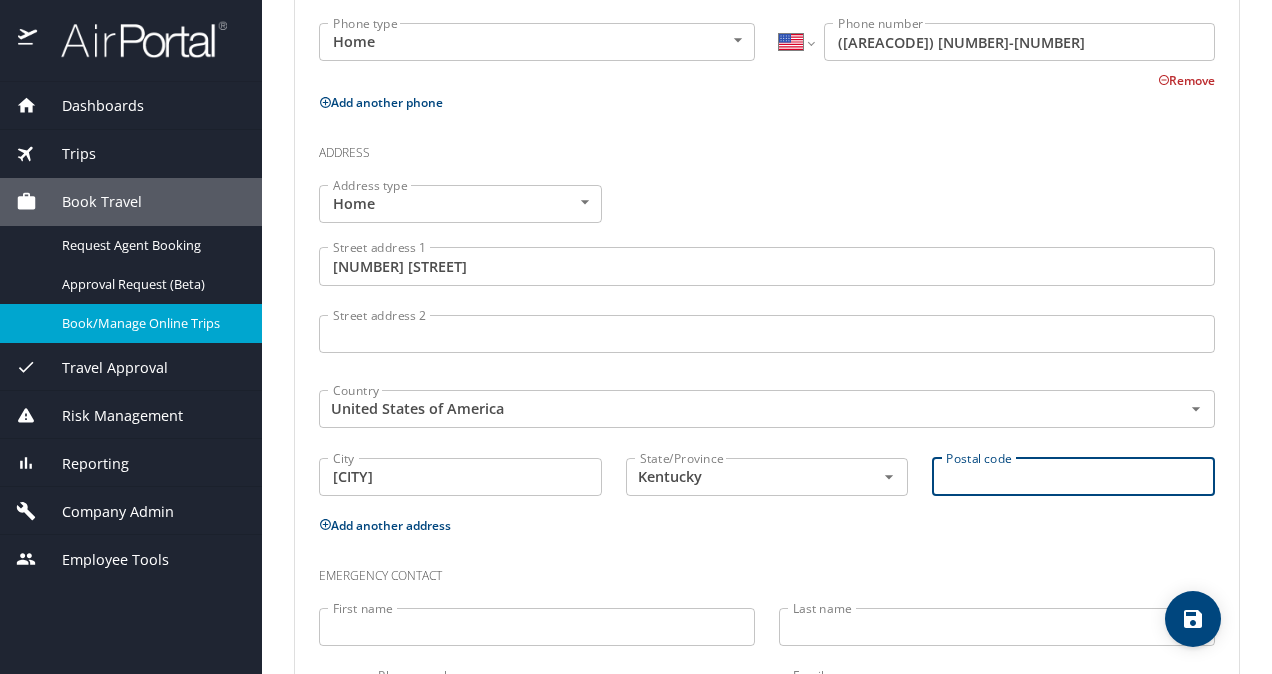 click on "Postal code" at bounding box center (1073, 477) 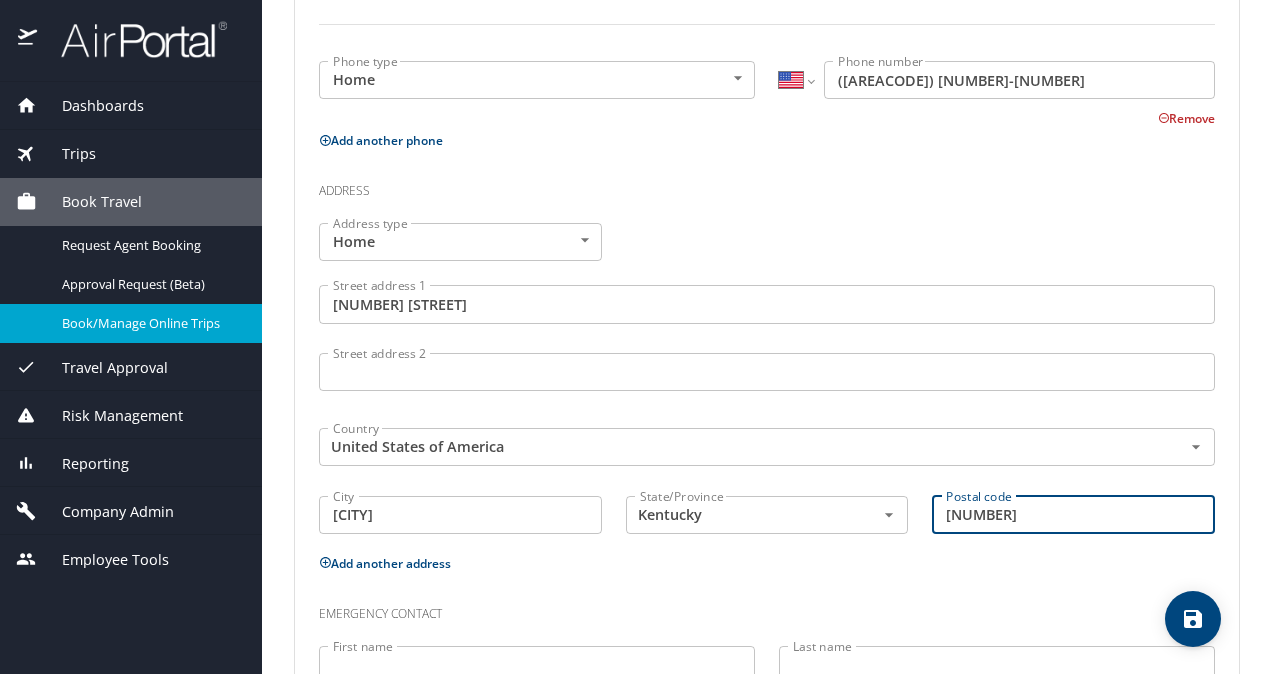 scroll, scrollTop: 778, scrollLeft: 0, axis: vertical 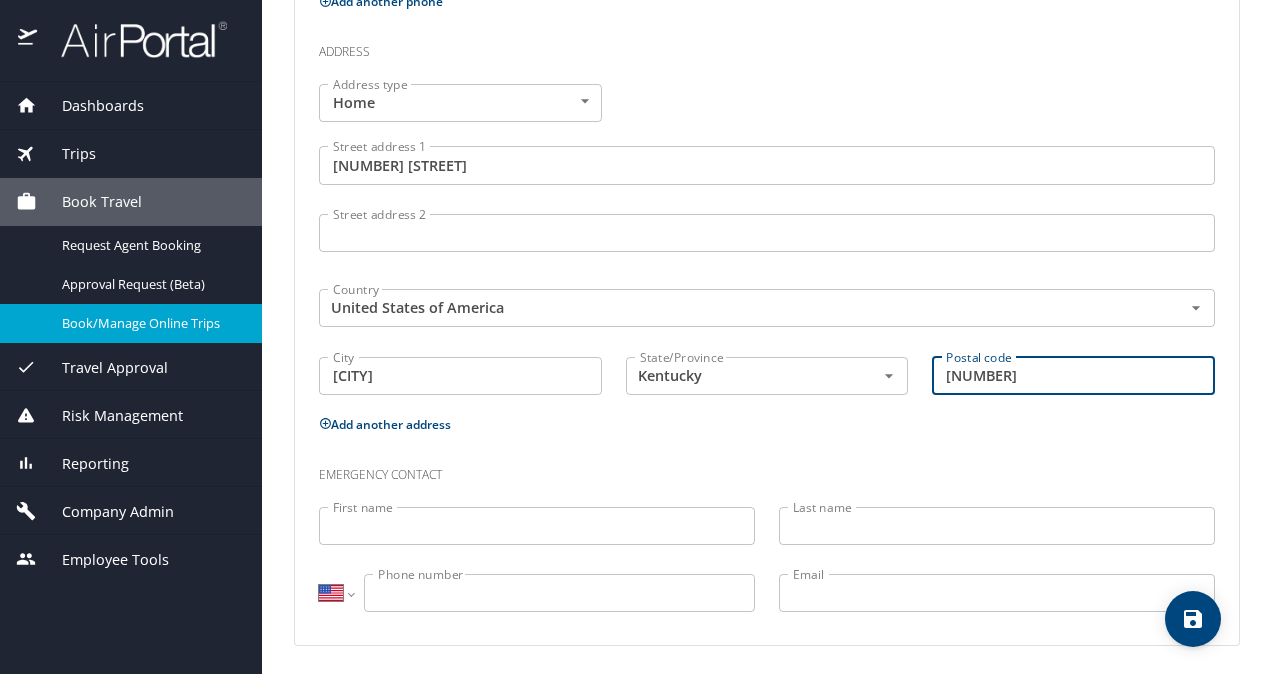 type on "40165" 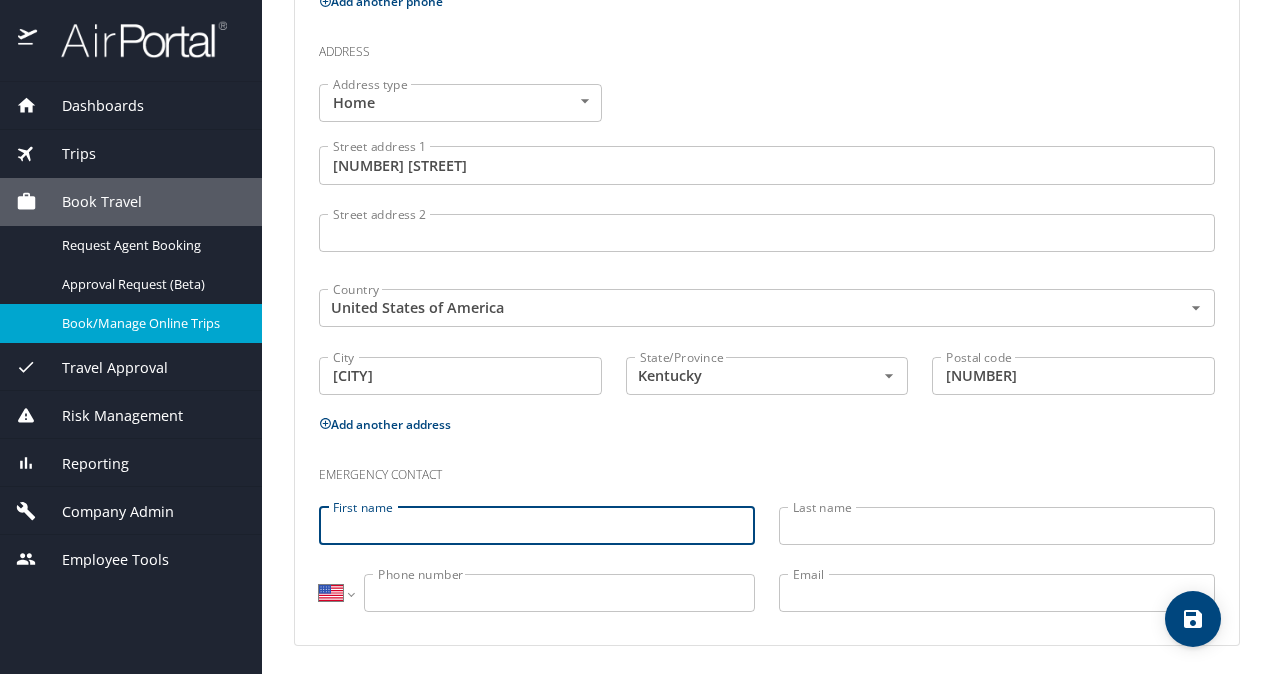 click on "First name" at bounding box center [537, 526] 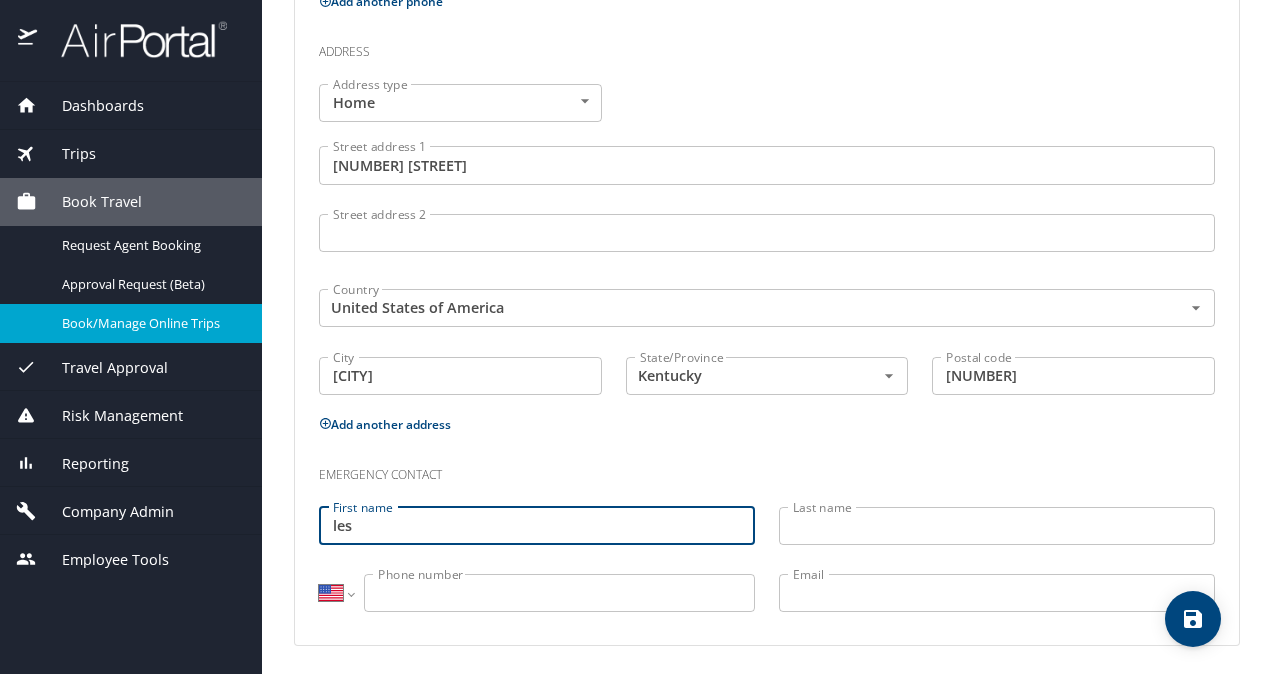 type on "les" 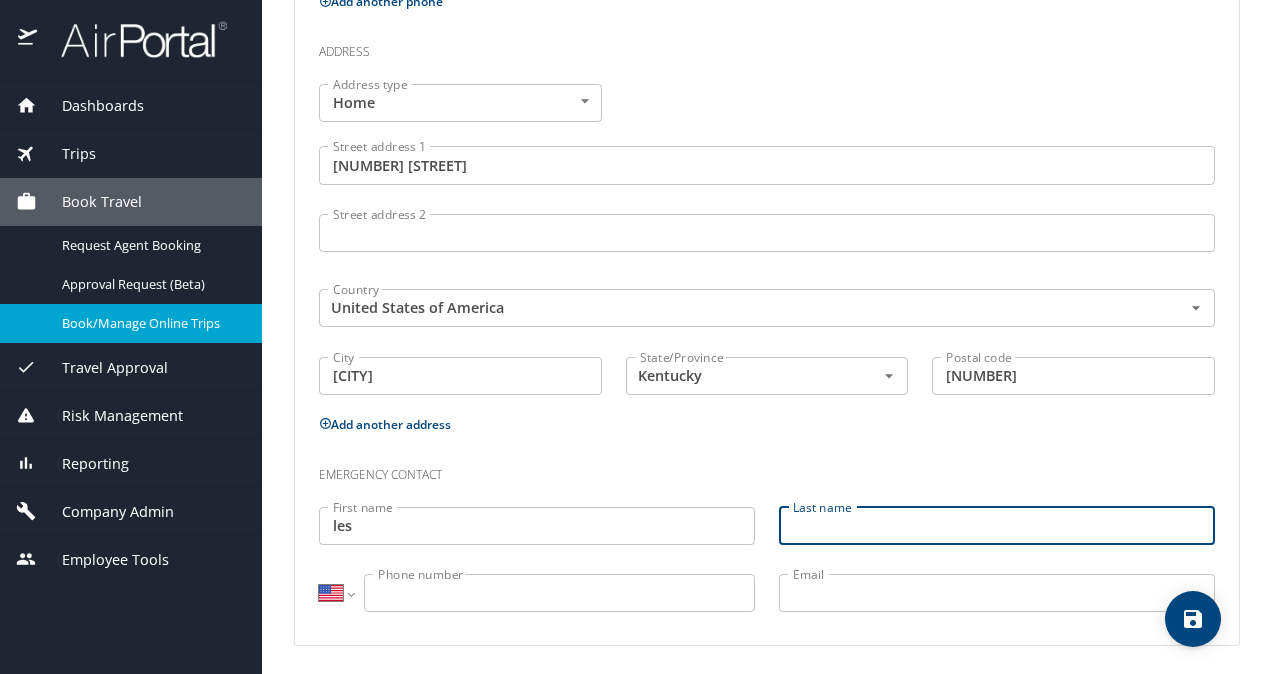 click on "Last name" at bounding box center (997, 526) 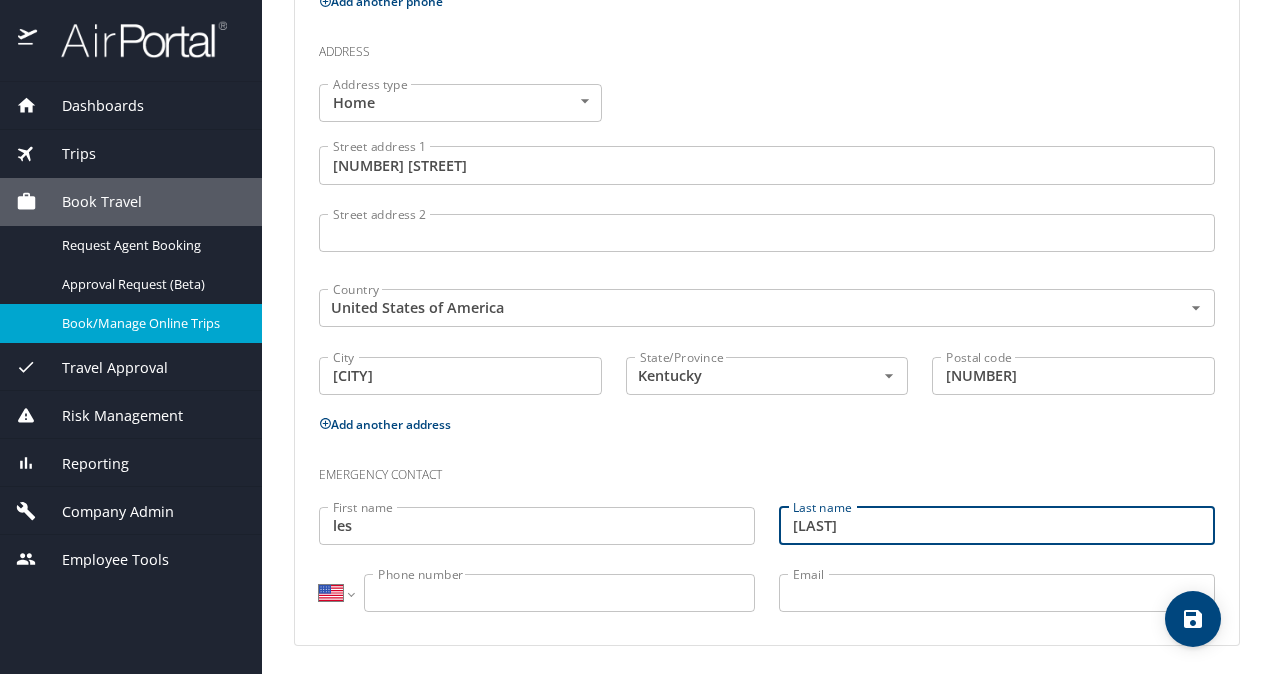 type on "curry" 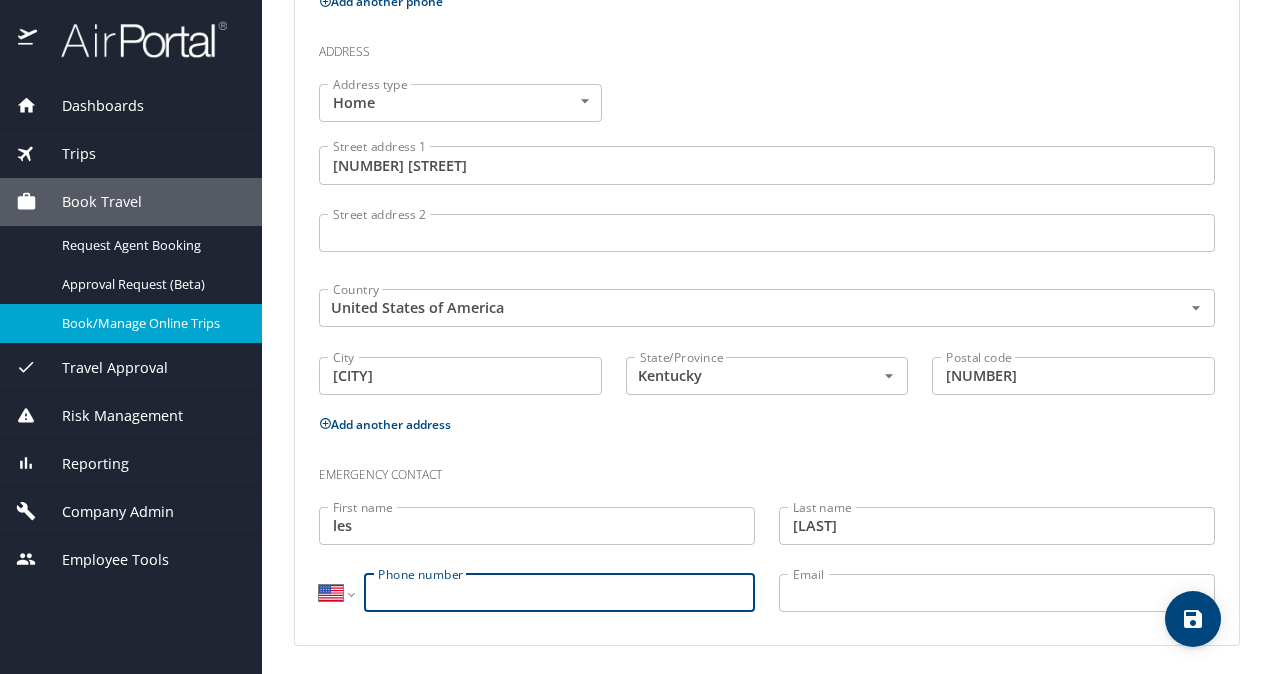 click on "Phone number" at bounding box center [559, 593] 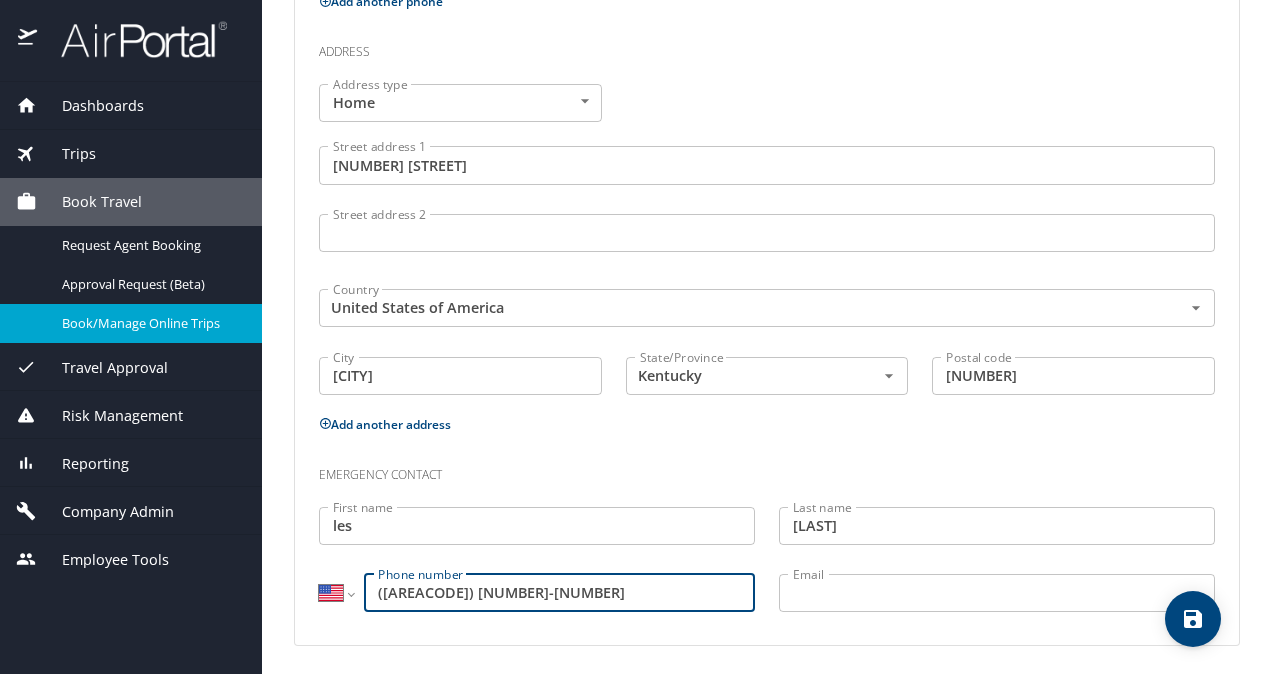 type on "(502) 432-9146" 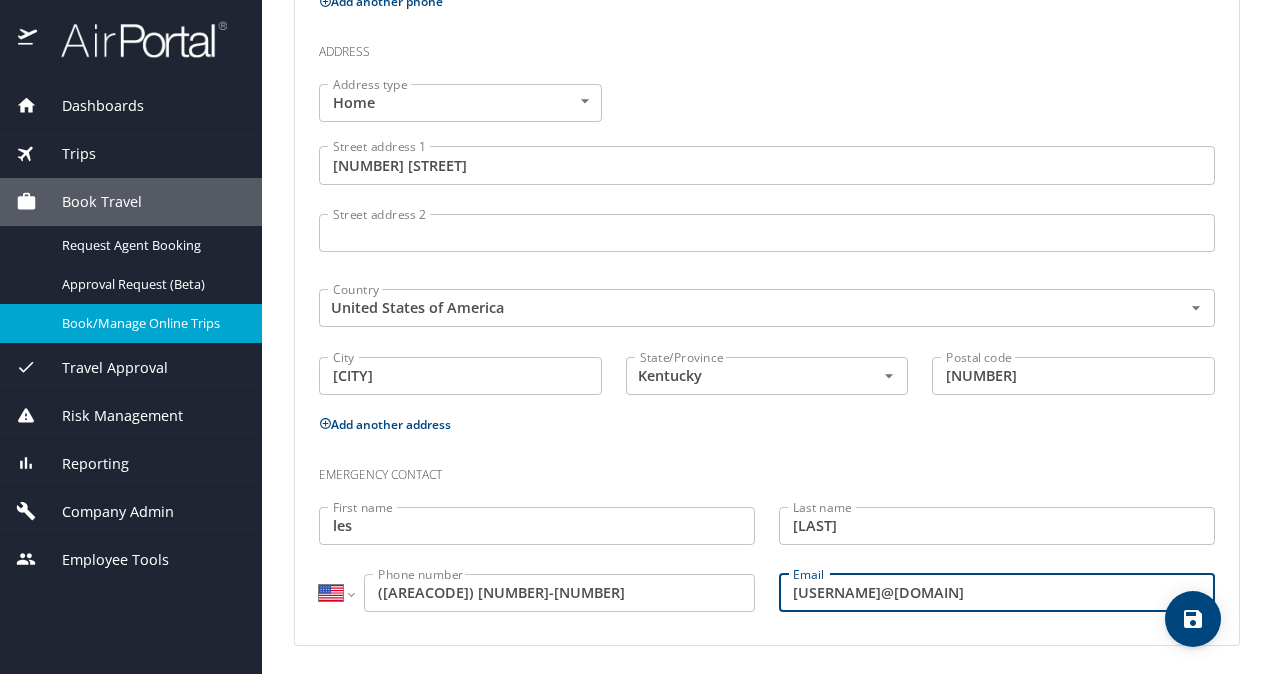 scroll, scrollTop: 776, scrollLeft: 0, axis: vertical 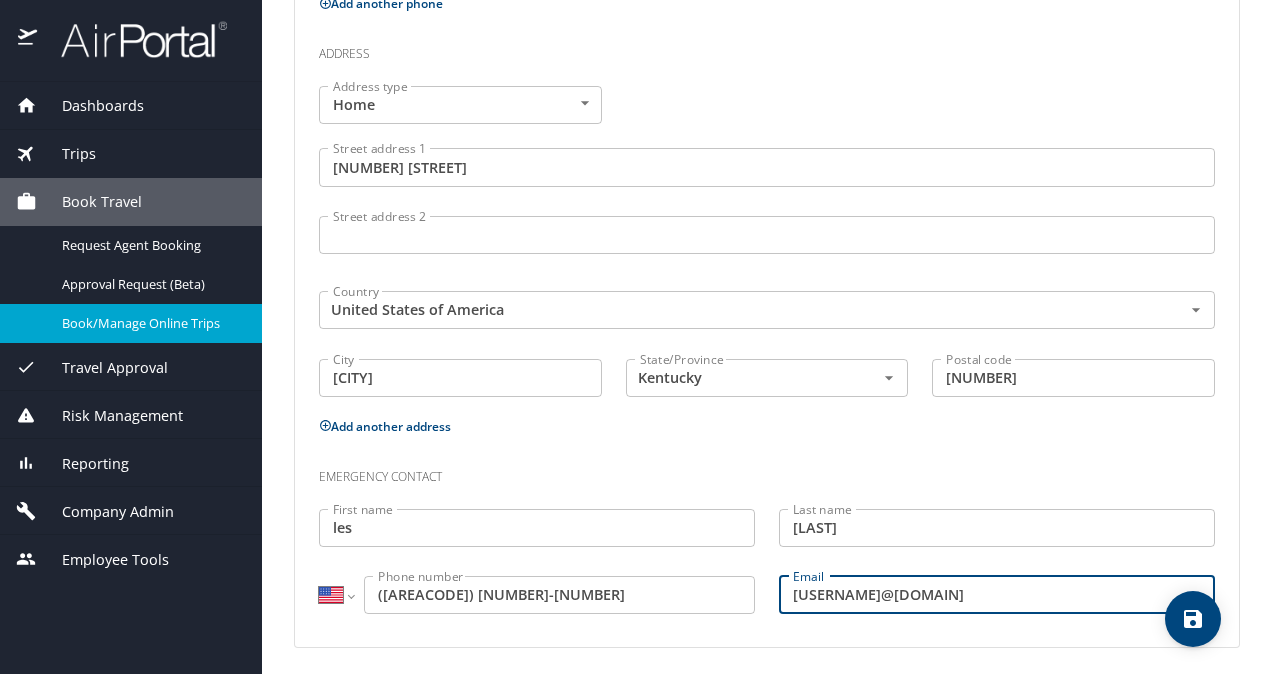type on "bigcountry114@gmail.com" 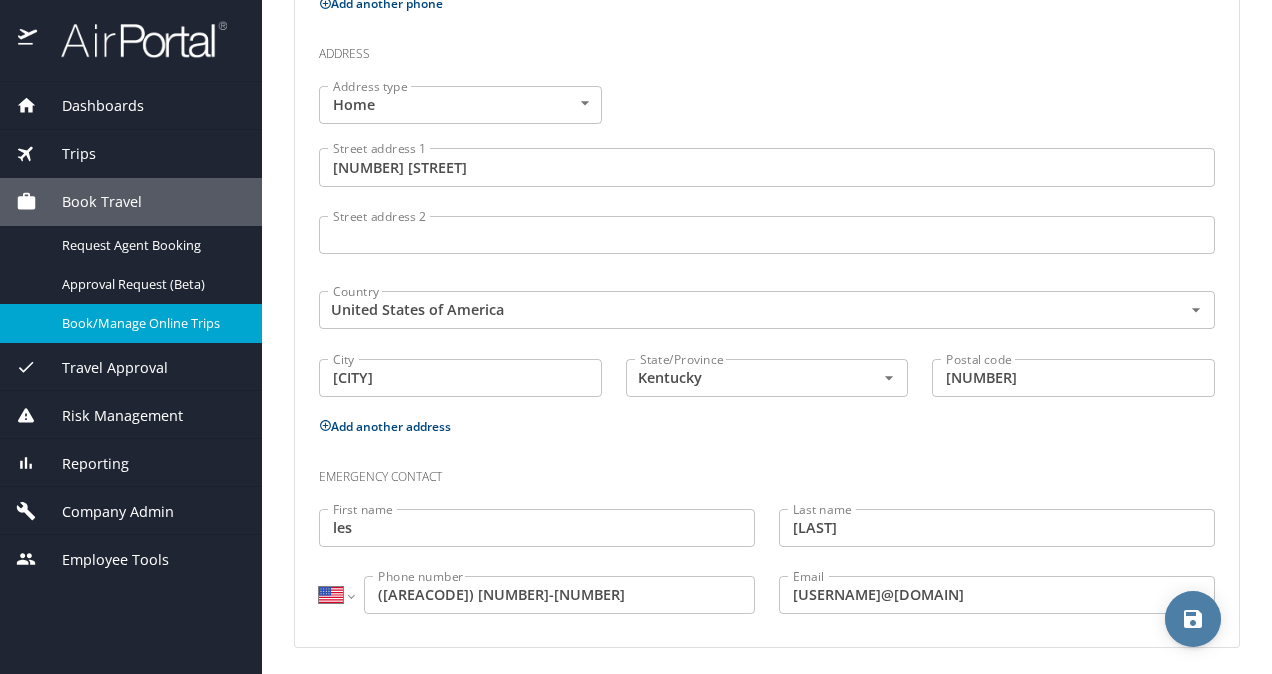 click 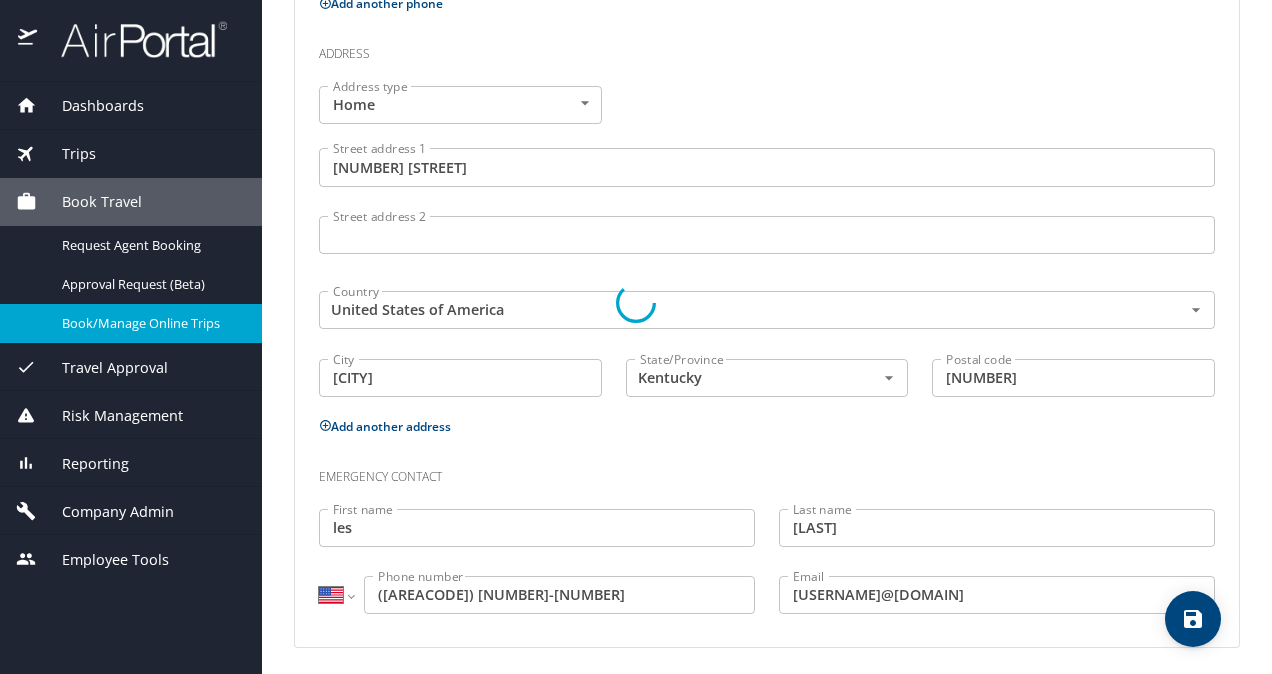 select on "US" 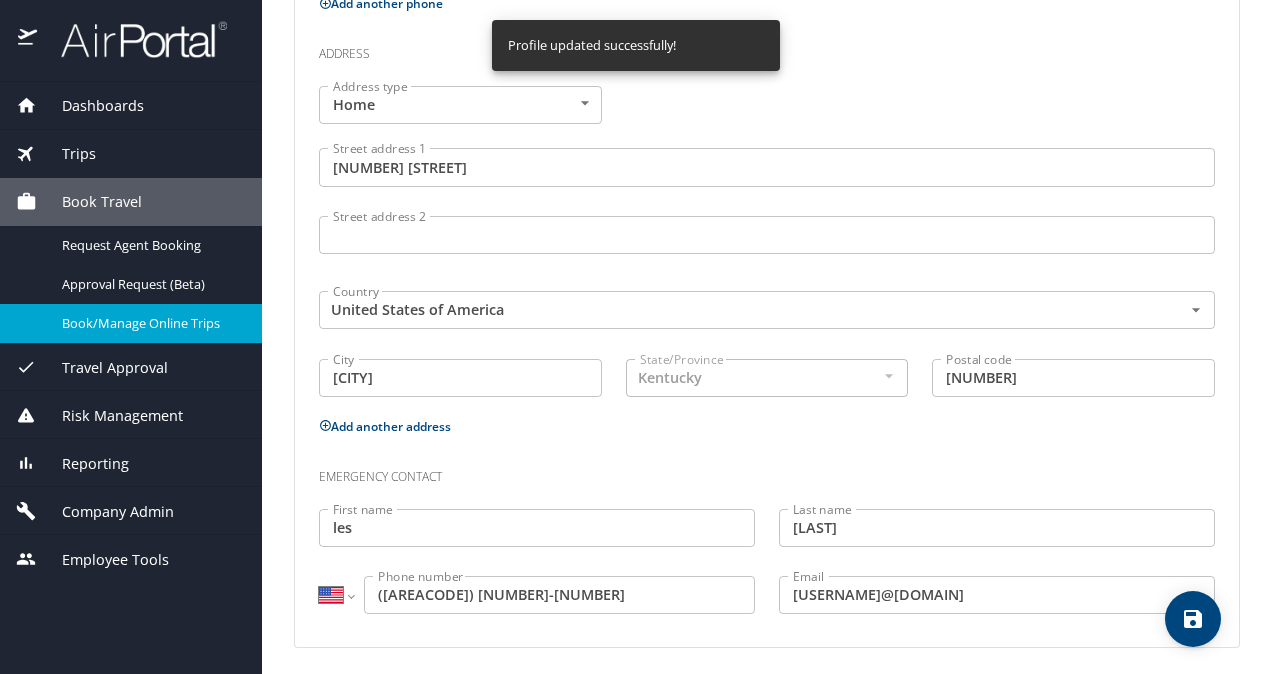select on "US" 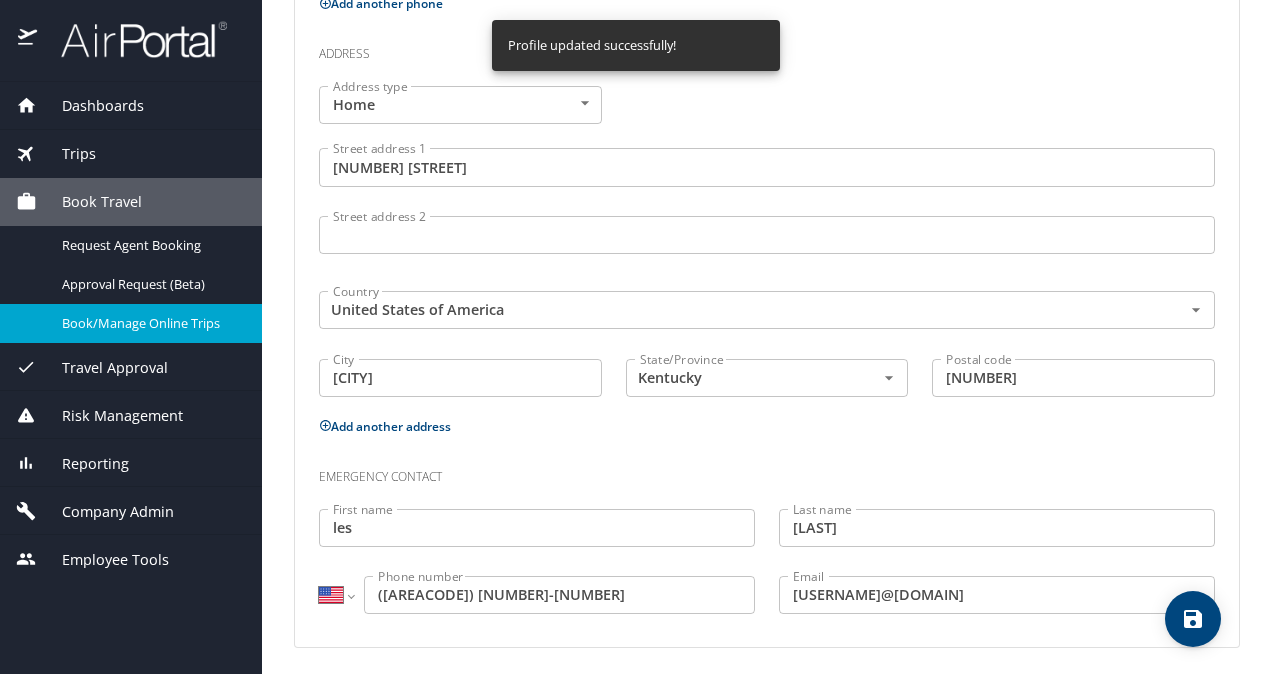 click on "Company Admin" at bounding box center (105, 512) 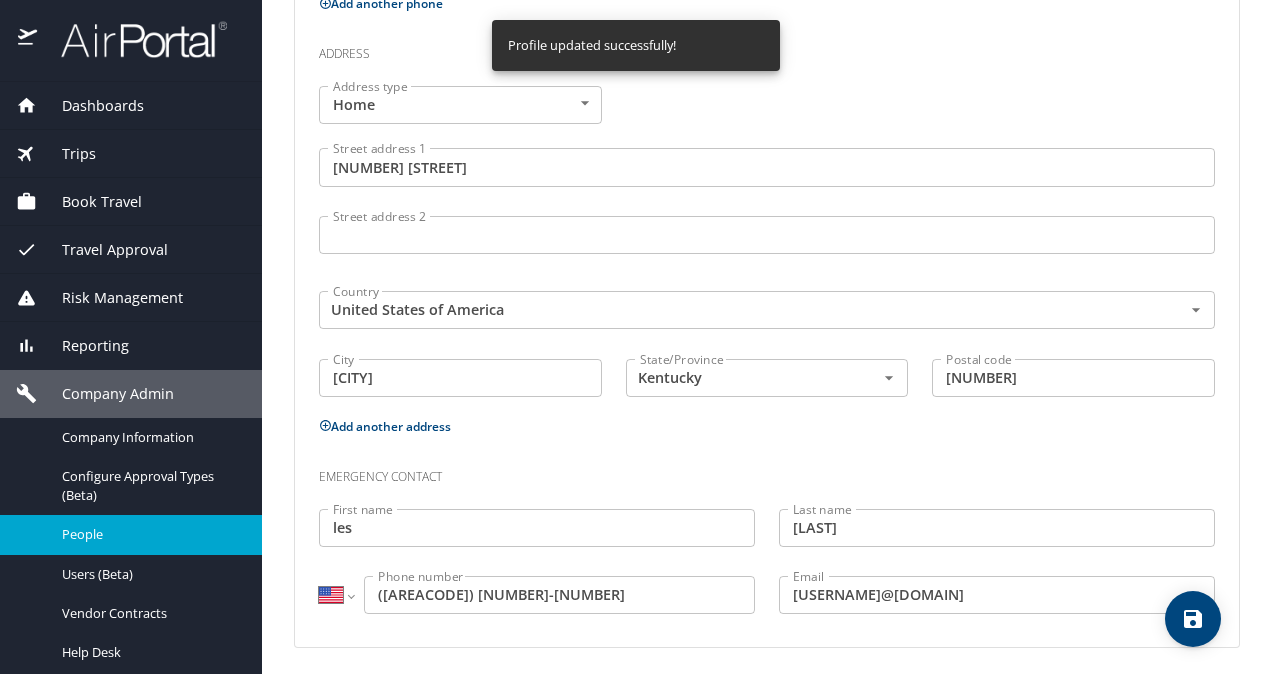 scroll, scrollTop: 202, scrollLeft: 0, axis: vertical 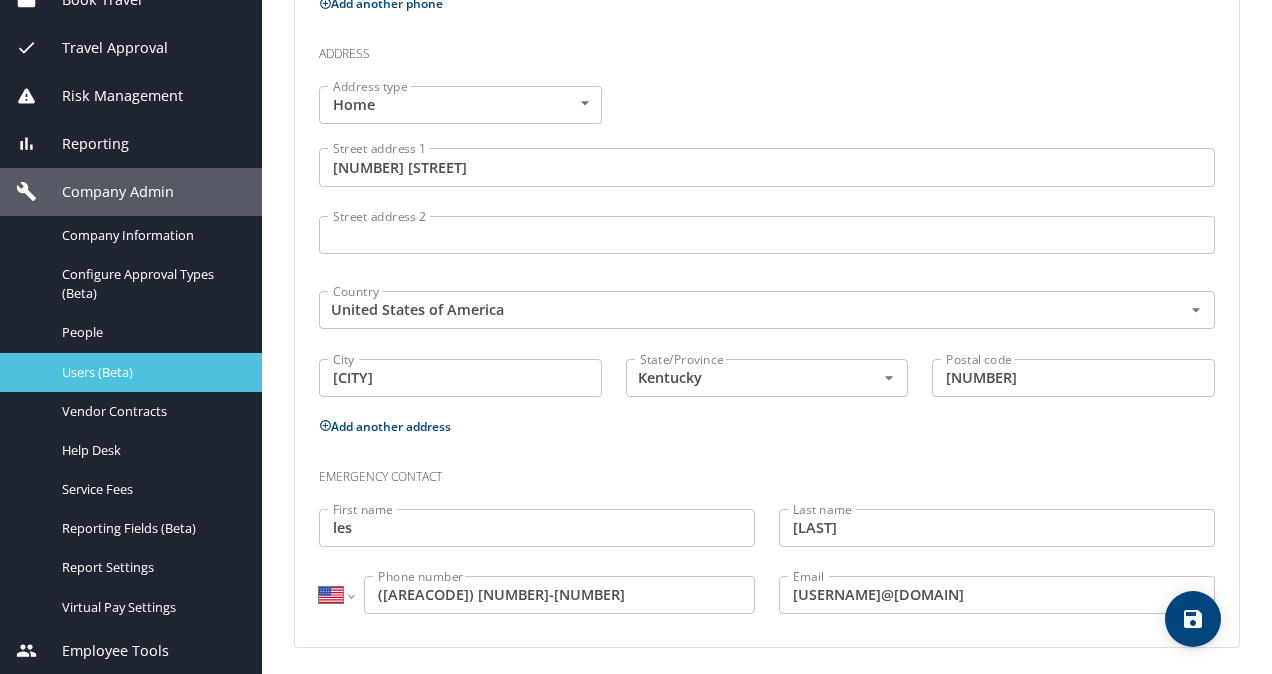 click on "Users (Beta)" at bounding box center [131, 372] 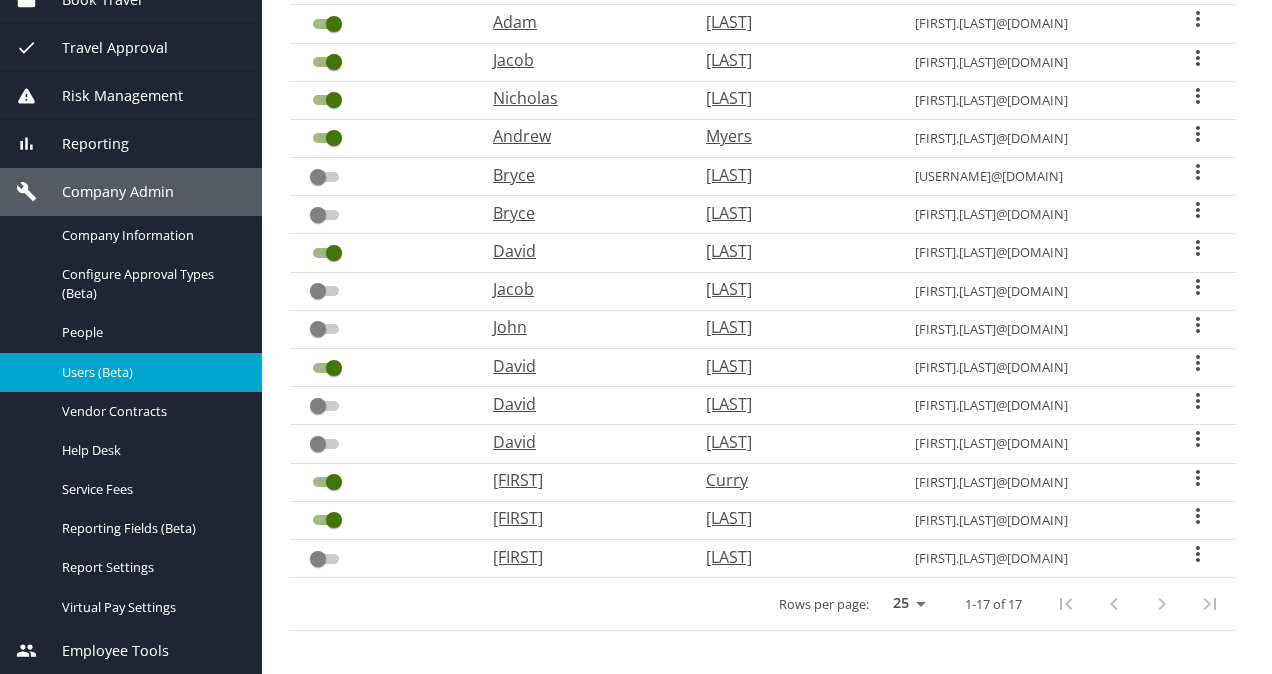 scroll, scrollTop: 0, scrollLeft: 0, axis: both 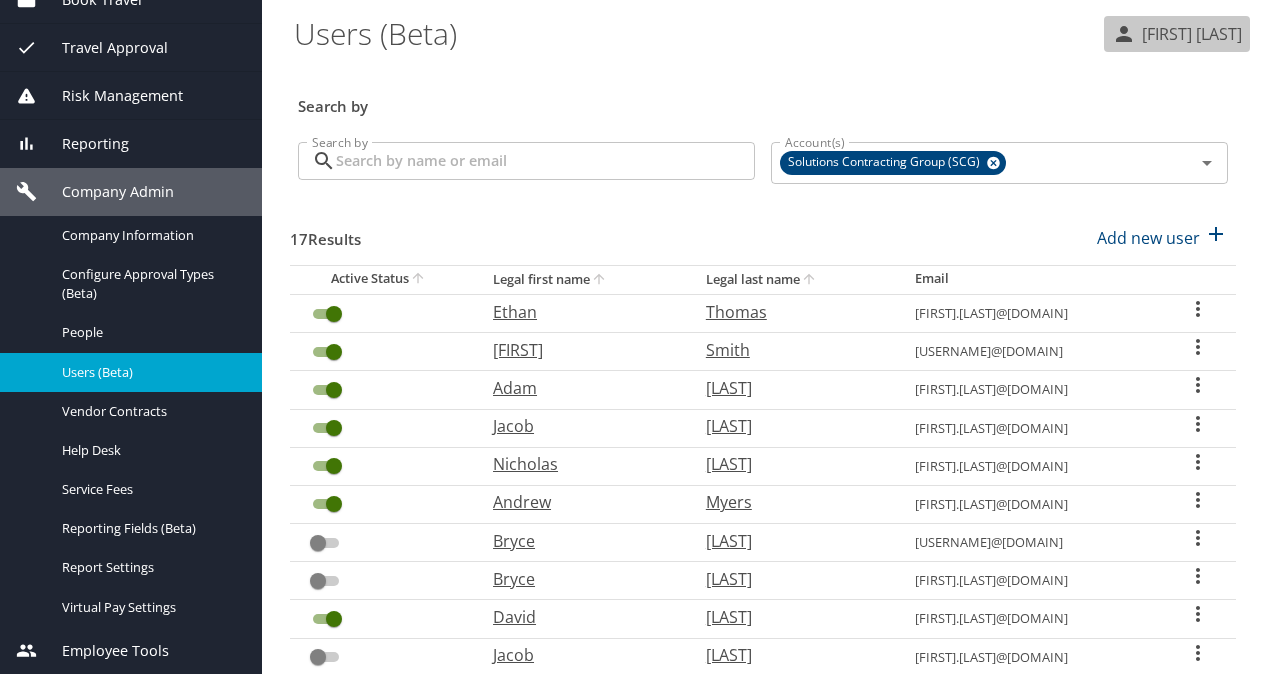 click on "[FIRST] [LAST]" at bounding box center [1189, 34] 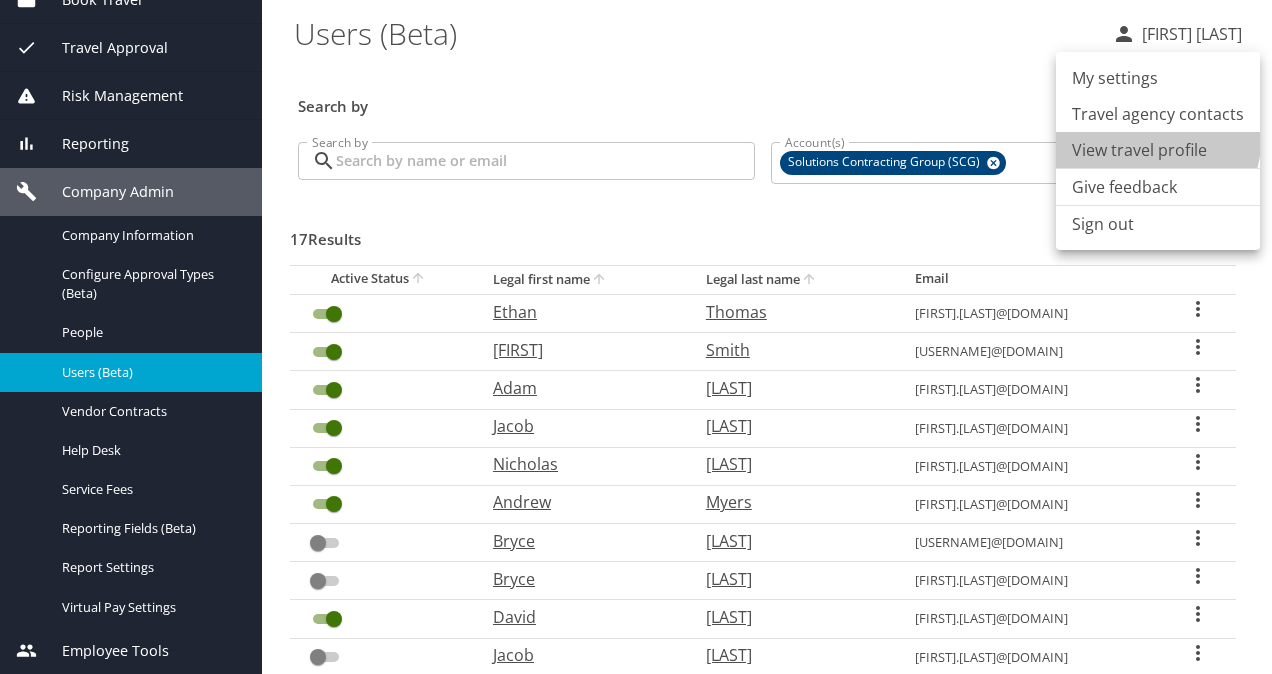 click on "View travel profile" at bounding box center (1158, 150) 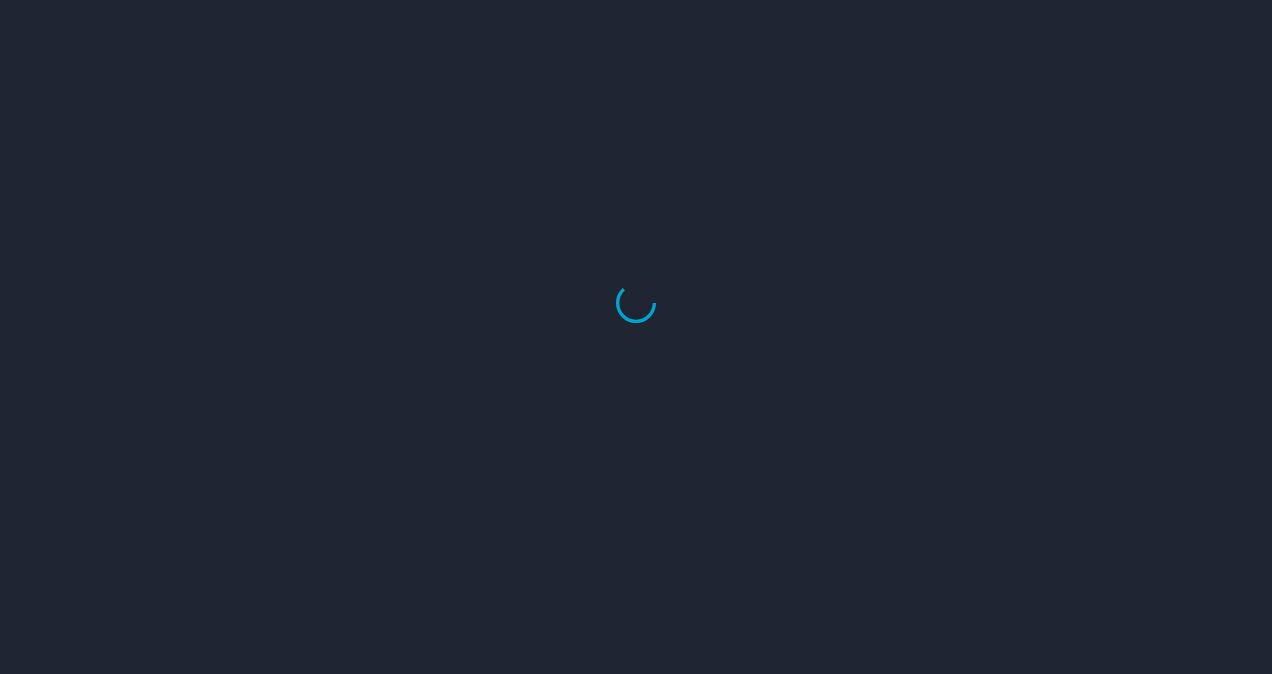 scroll, scrollTop: 0, scrollLeft: 0, axis: both 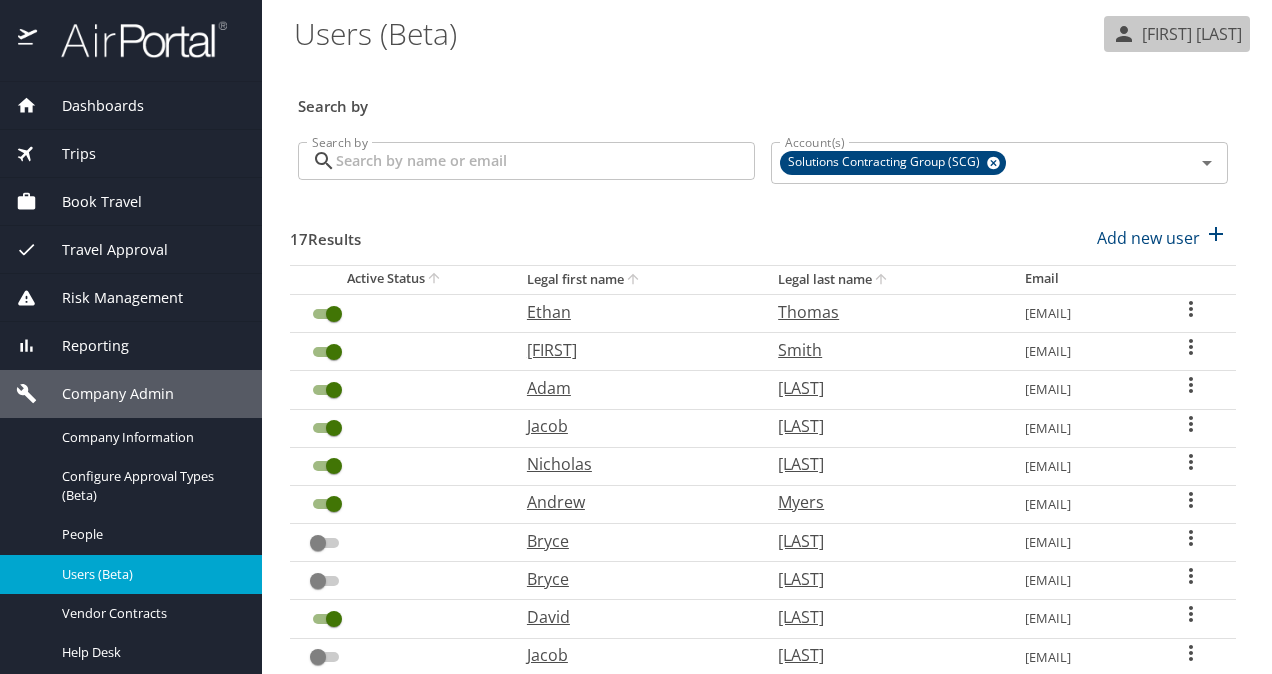 click on "[FIRST] [LAST]" at bounding box center [1189, 34] 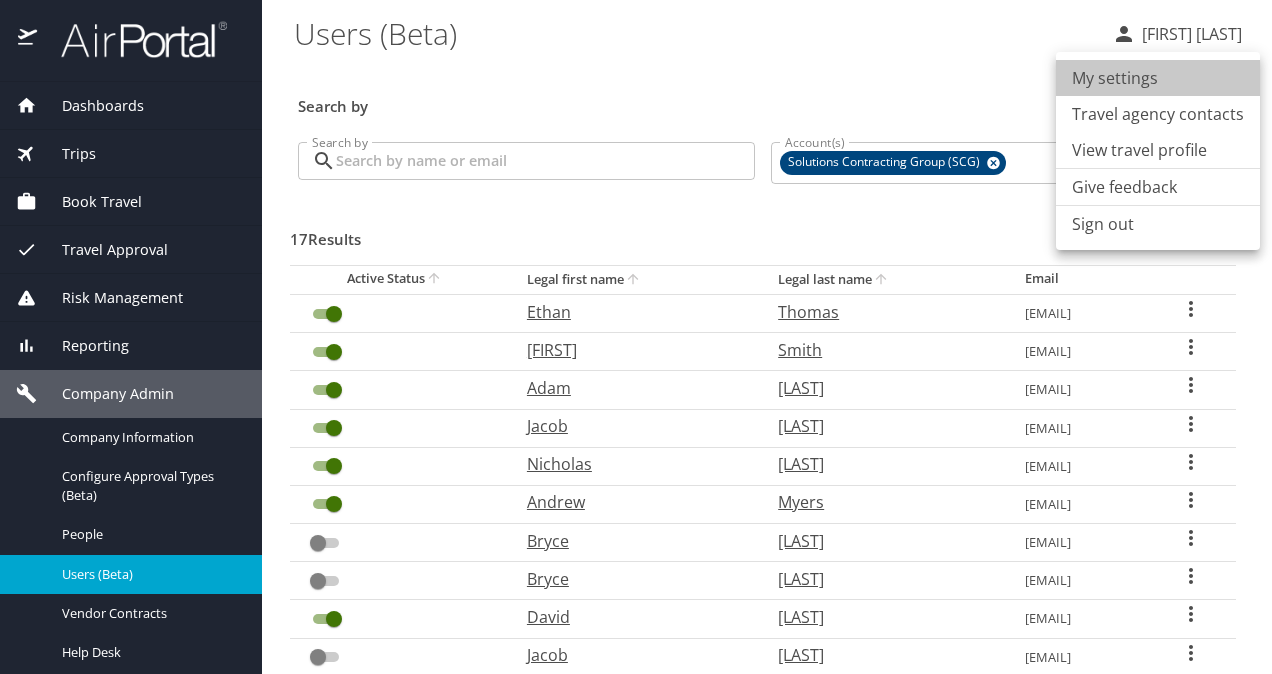 click on "My settings" at bounding box center [1158, 78] 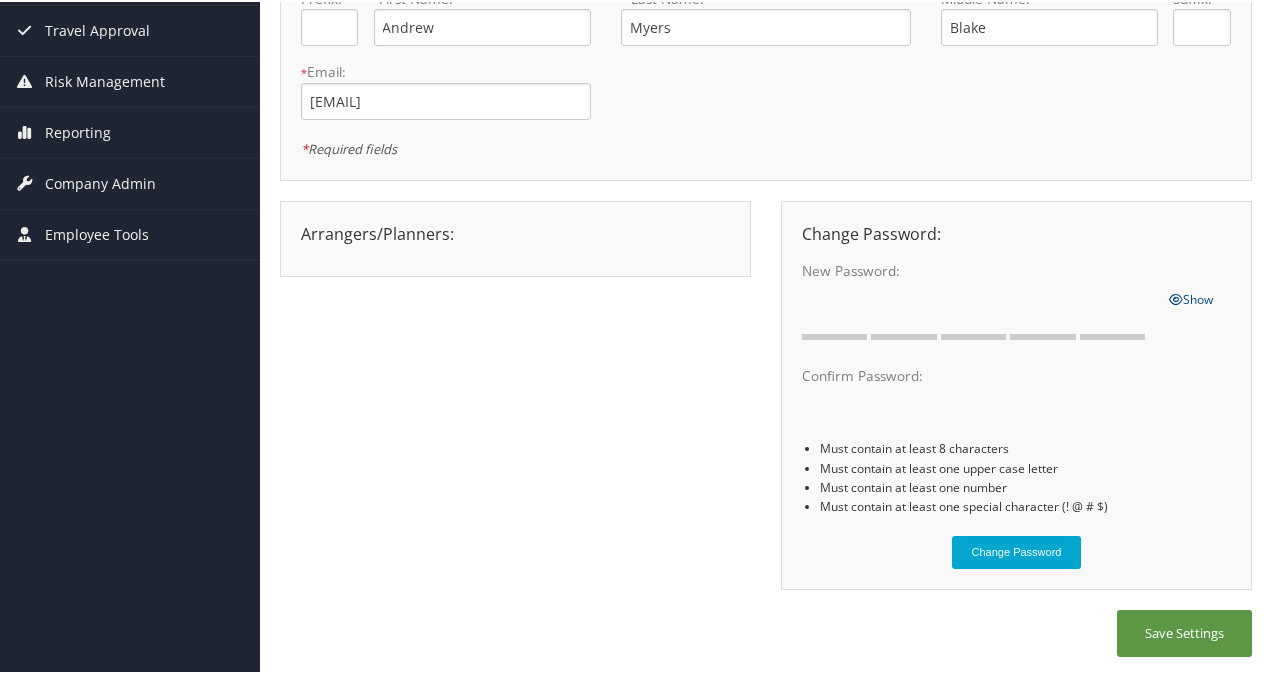 scroll, scrollTop: 0, scrollLeft: 0, axis: both 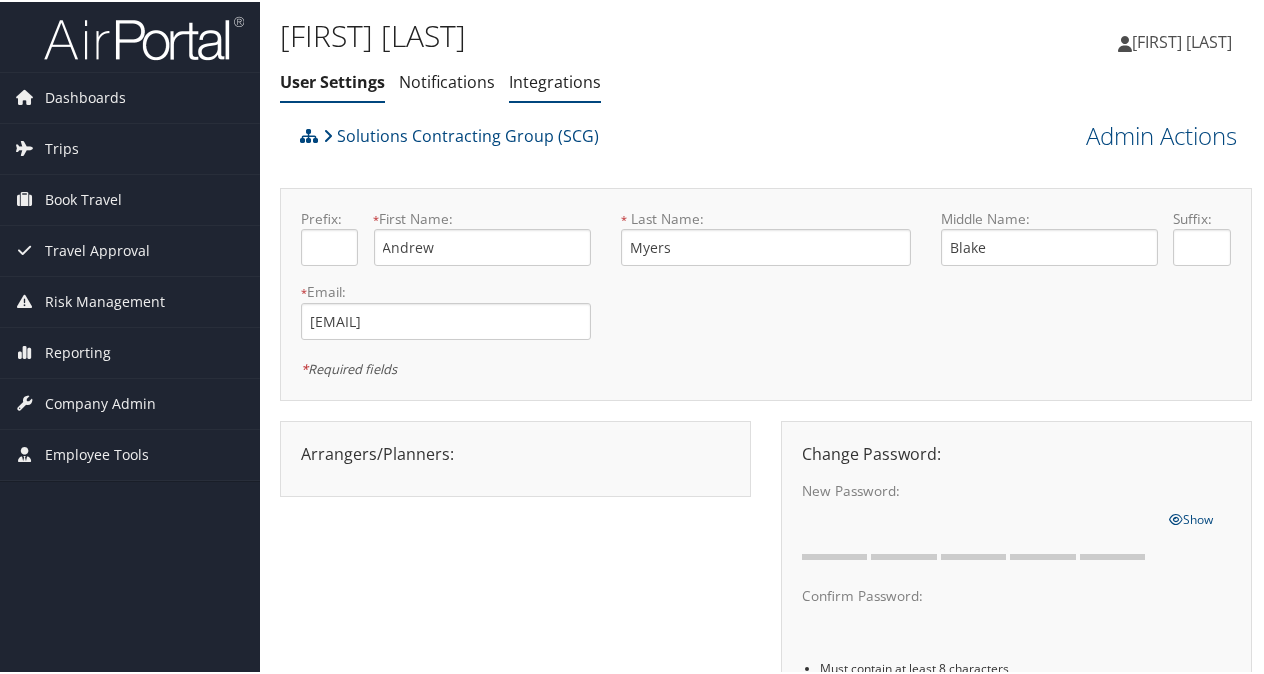 click on "Integrations" at bounding box center [555, 80] 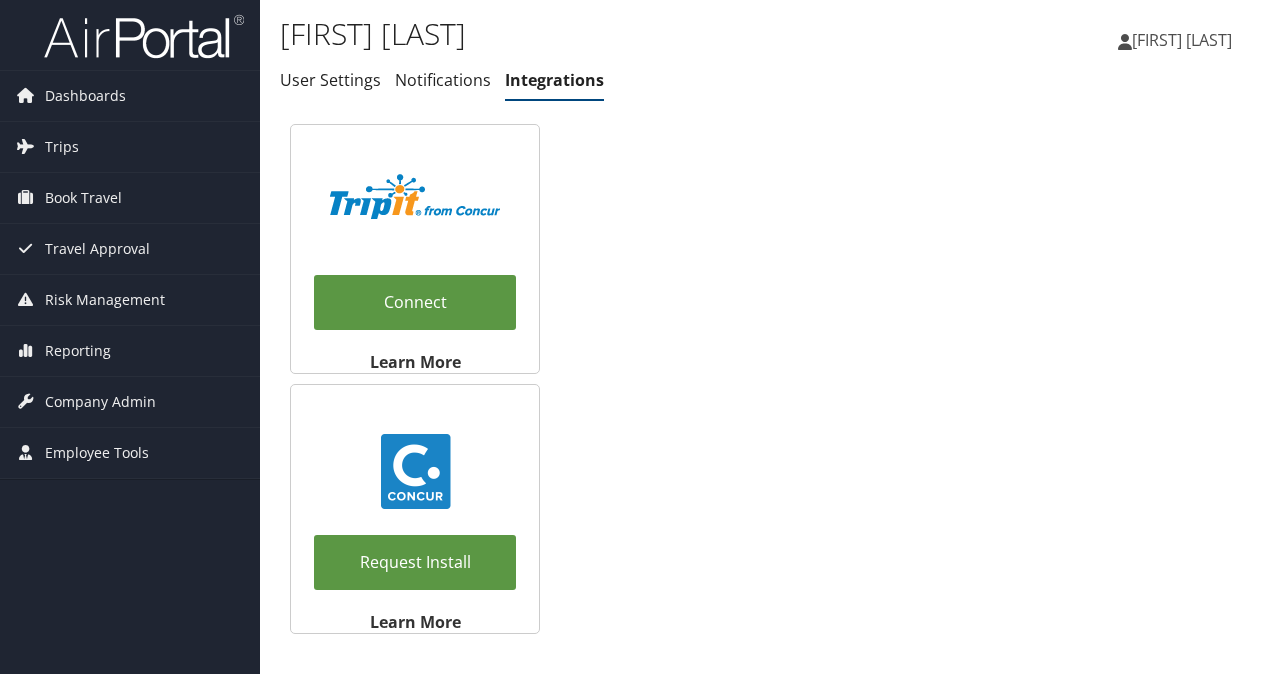 scroll, scrollTop: 0, scrollLeft: 0, axis: both 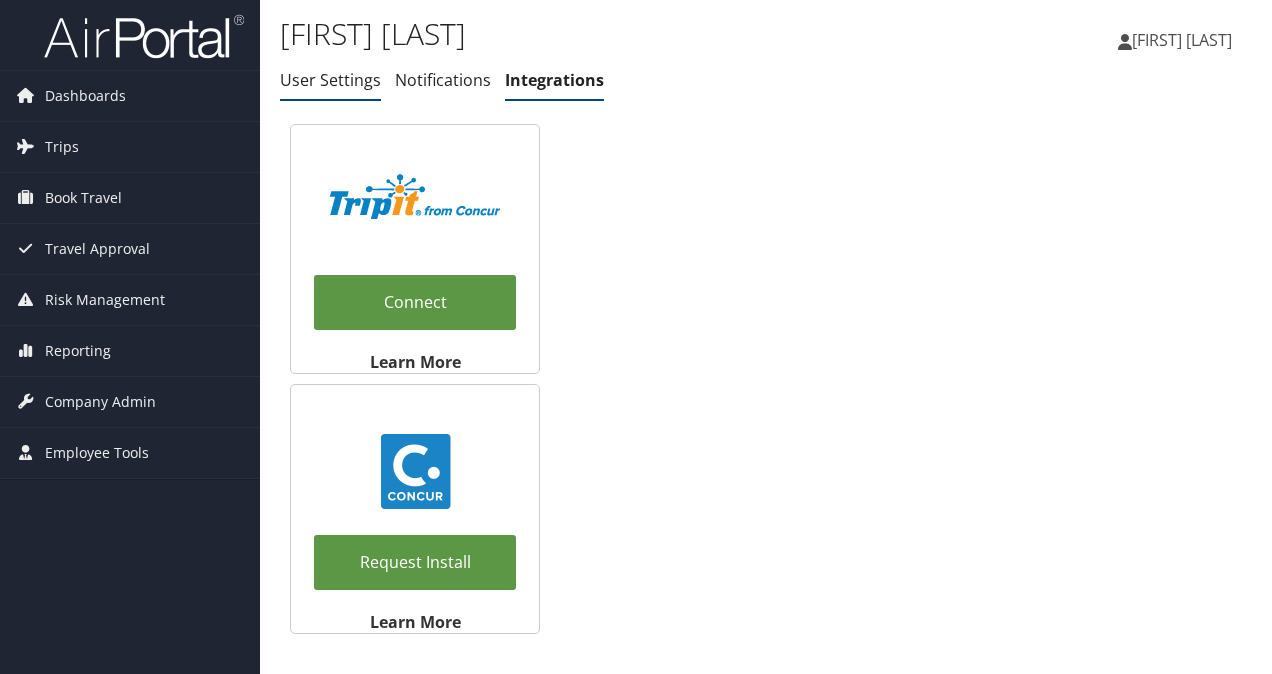 click on "User Settings" at bounding box center (330, 80) 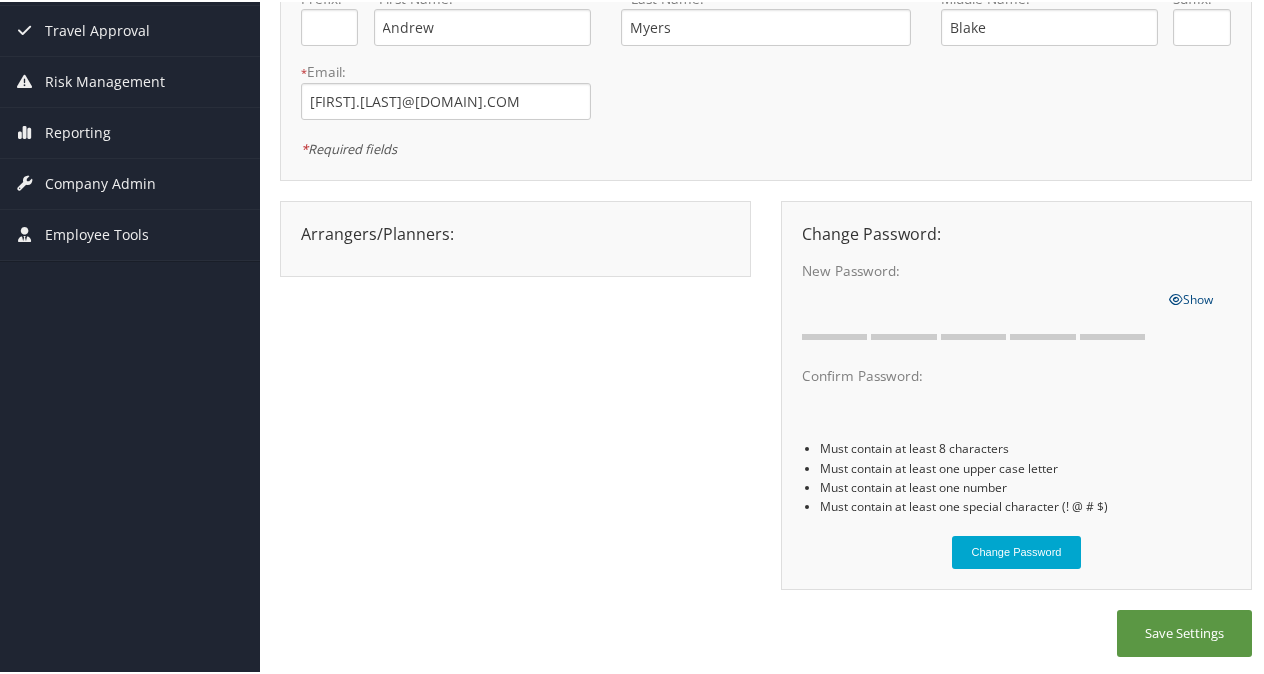 scroll, scrollTop: 0, scrollLeft: 0, axis: both 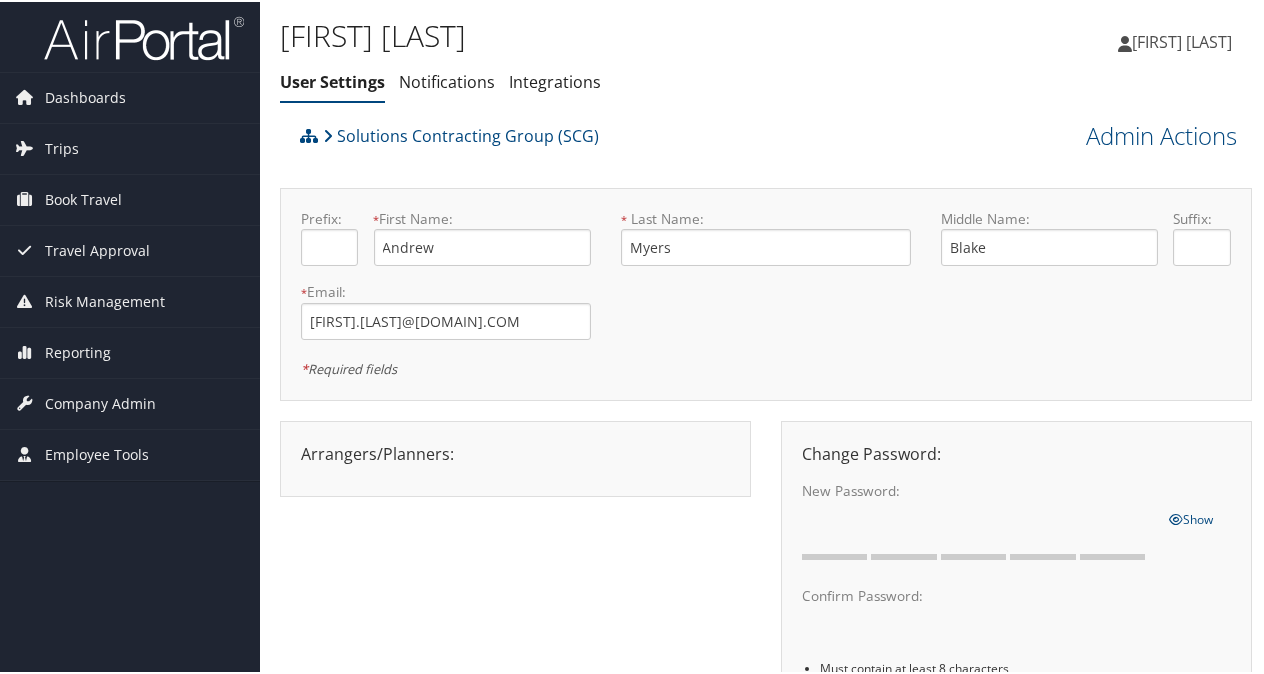 click on "[FIRST] [LAST]" at bounding box center (1182, 40) 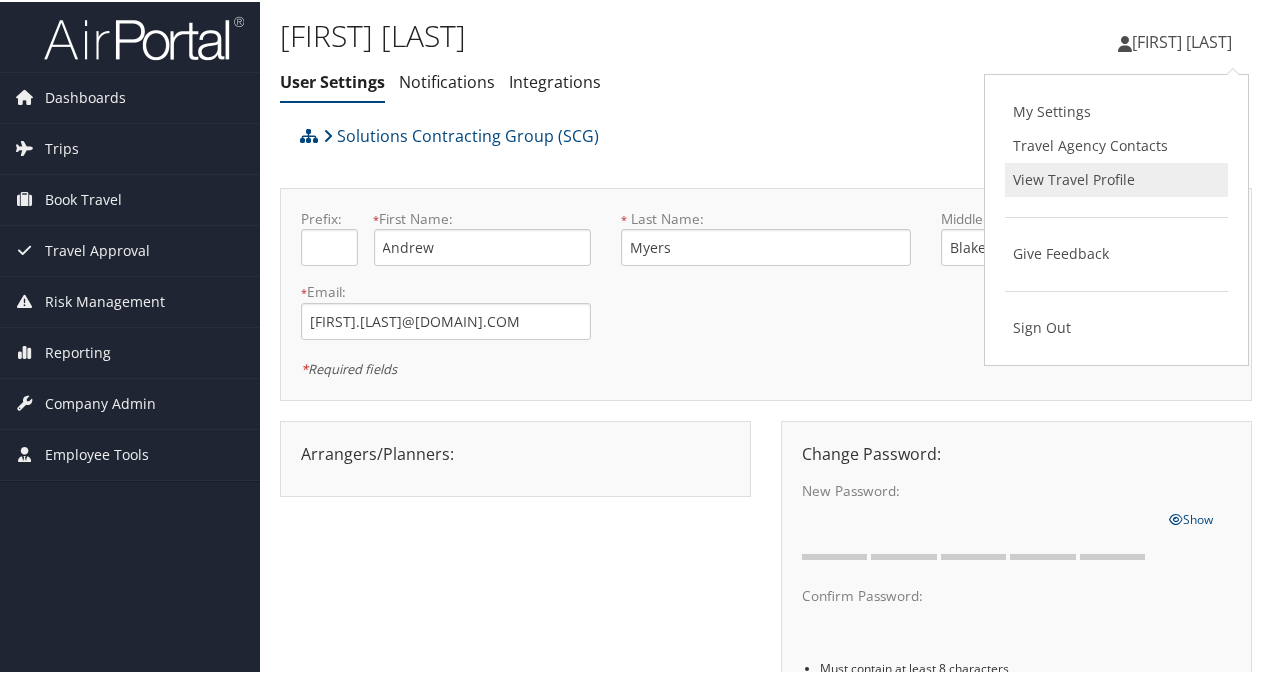 click on "View Travel Profile" at bounding box center (1116, 178) 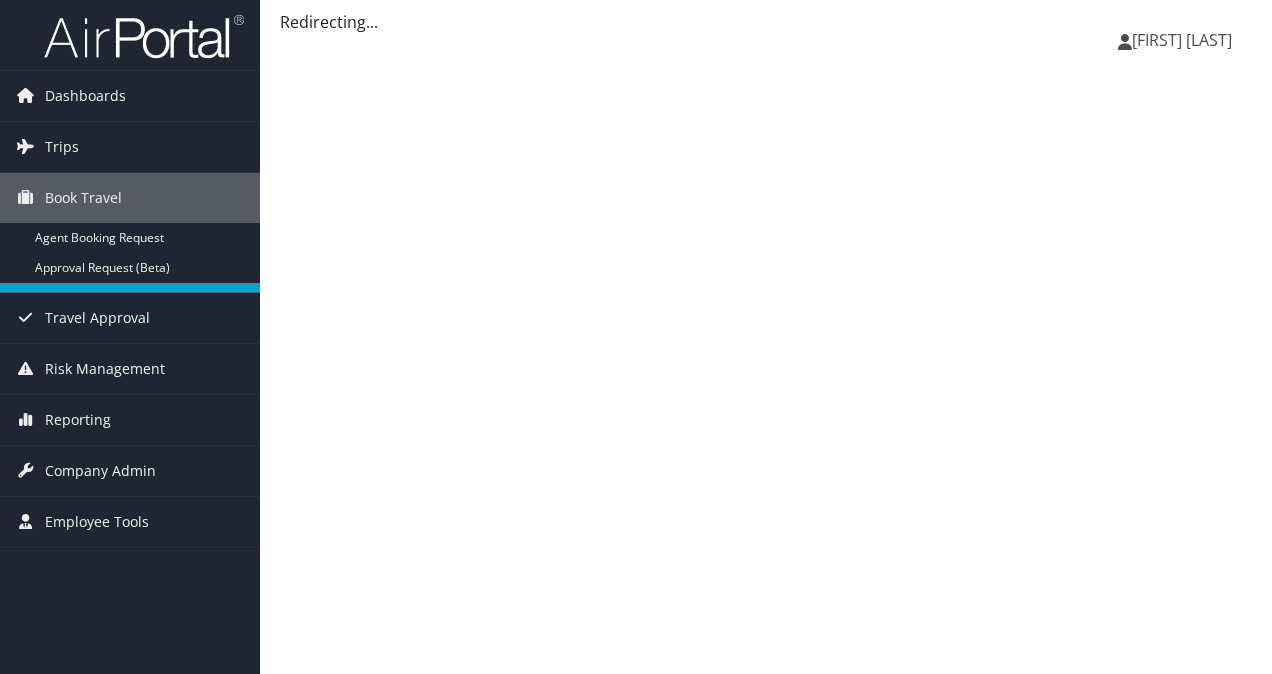 scroll, scrollTop: 0, scrollLeft: 0, axis: both 